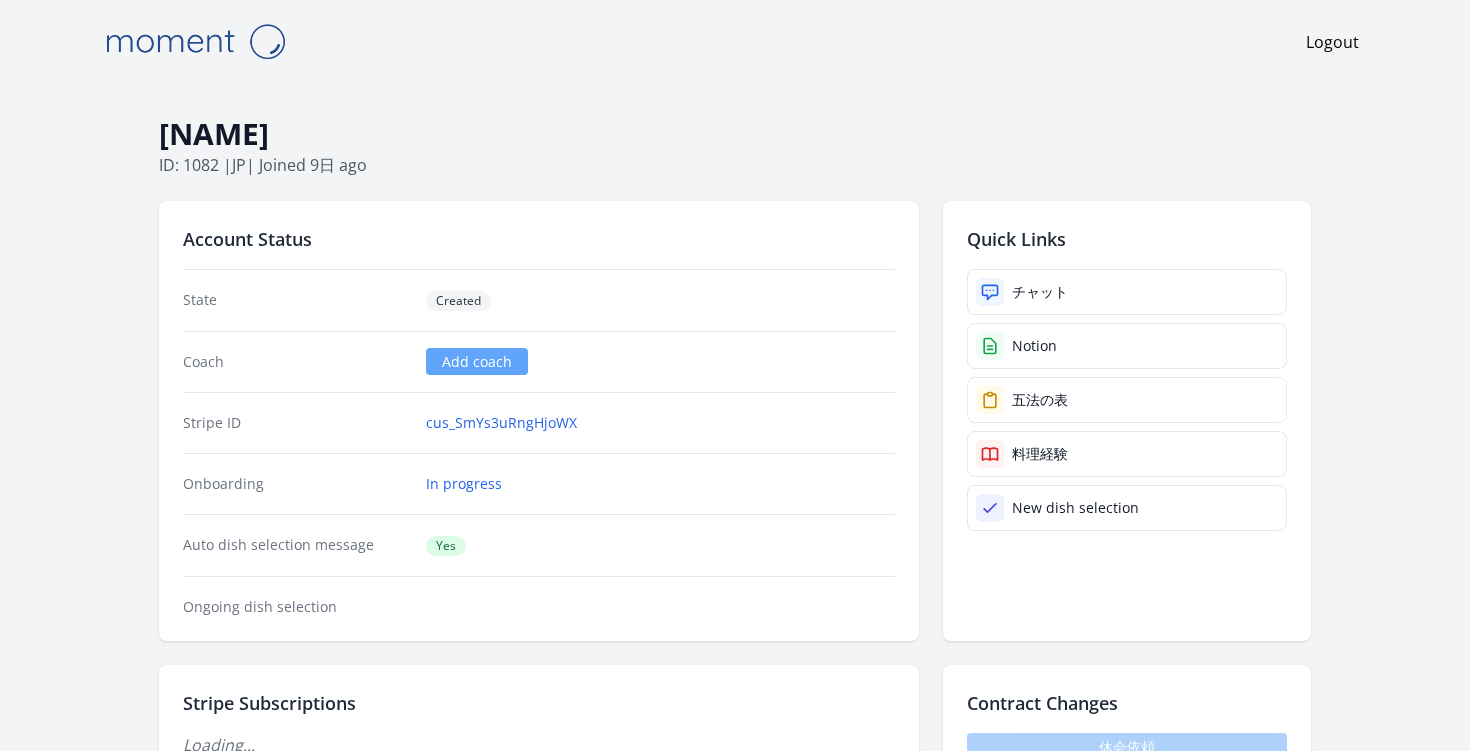 scroll, scrollTop: 0, scrollLeft: 0, axis: both 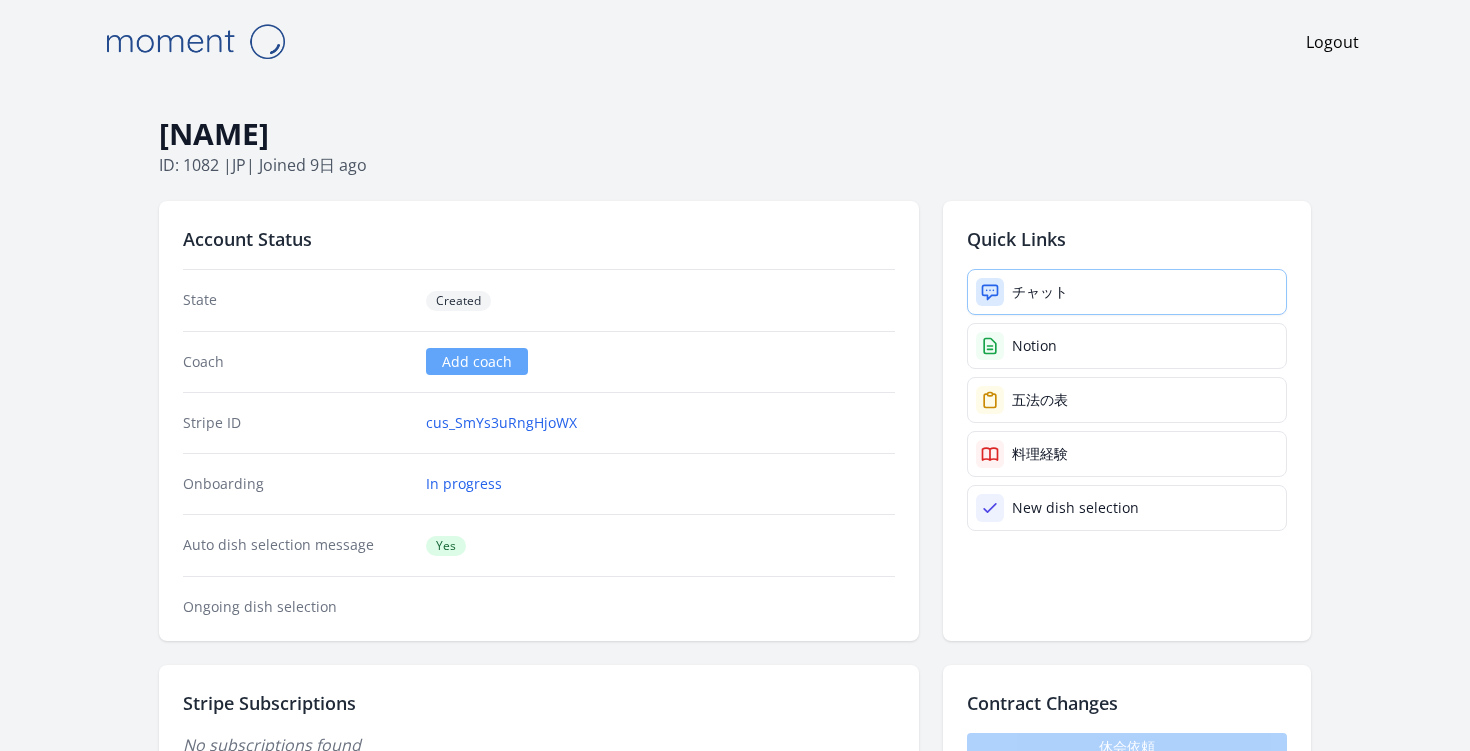 click on "チャット" at bounding box center (1040, 292) 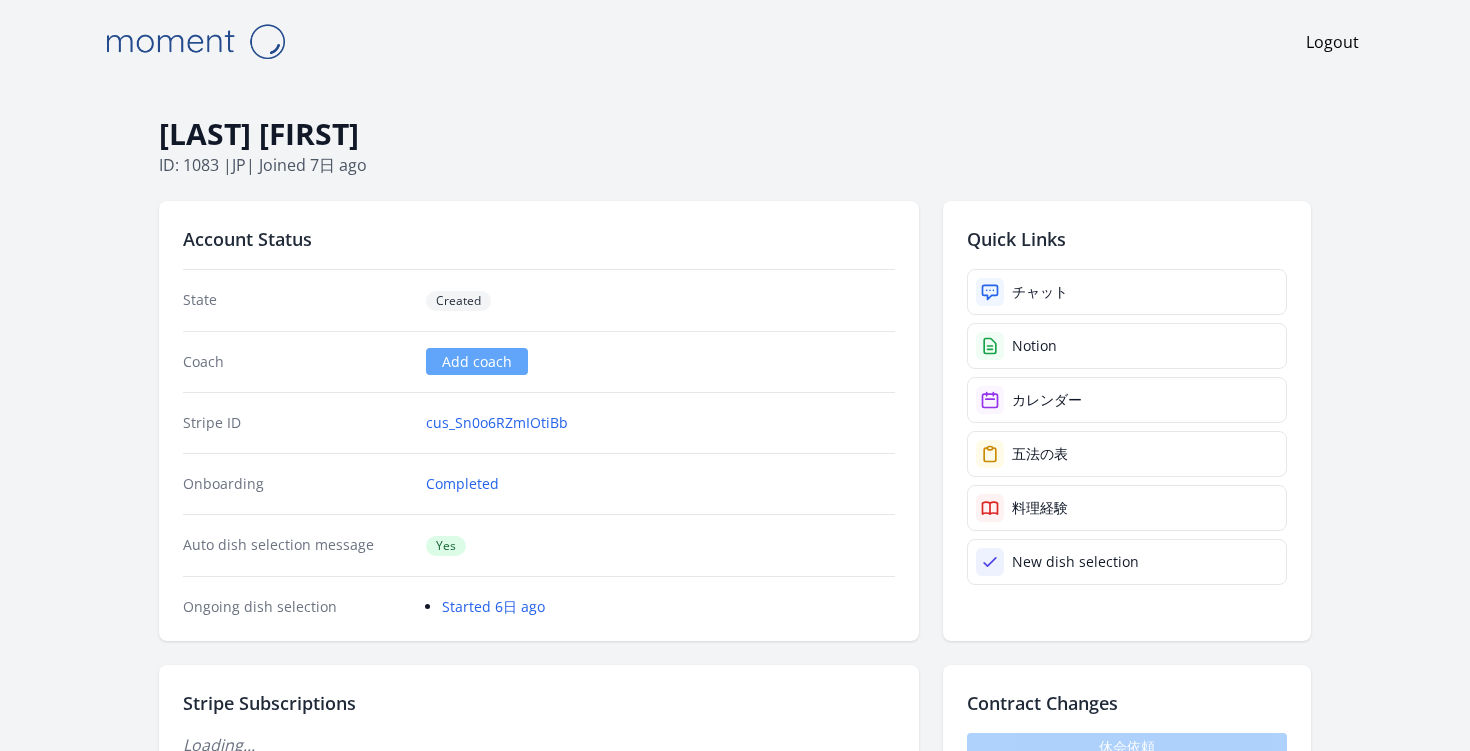 scroll, scrollTop: 0, scrollLeft: 0, axis: both 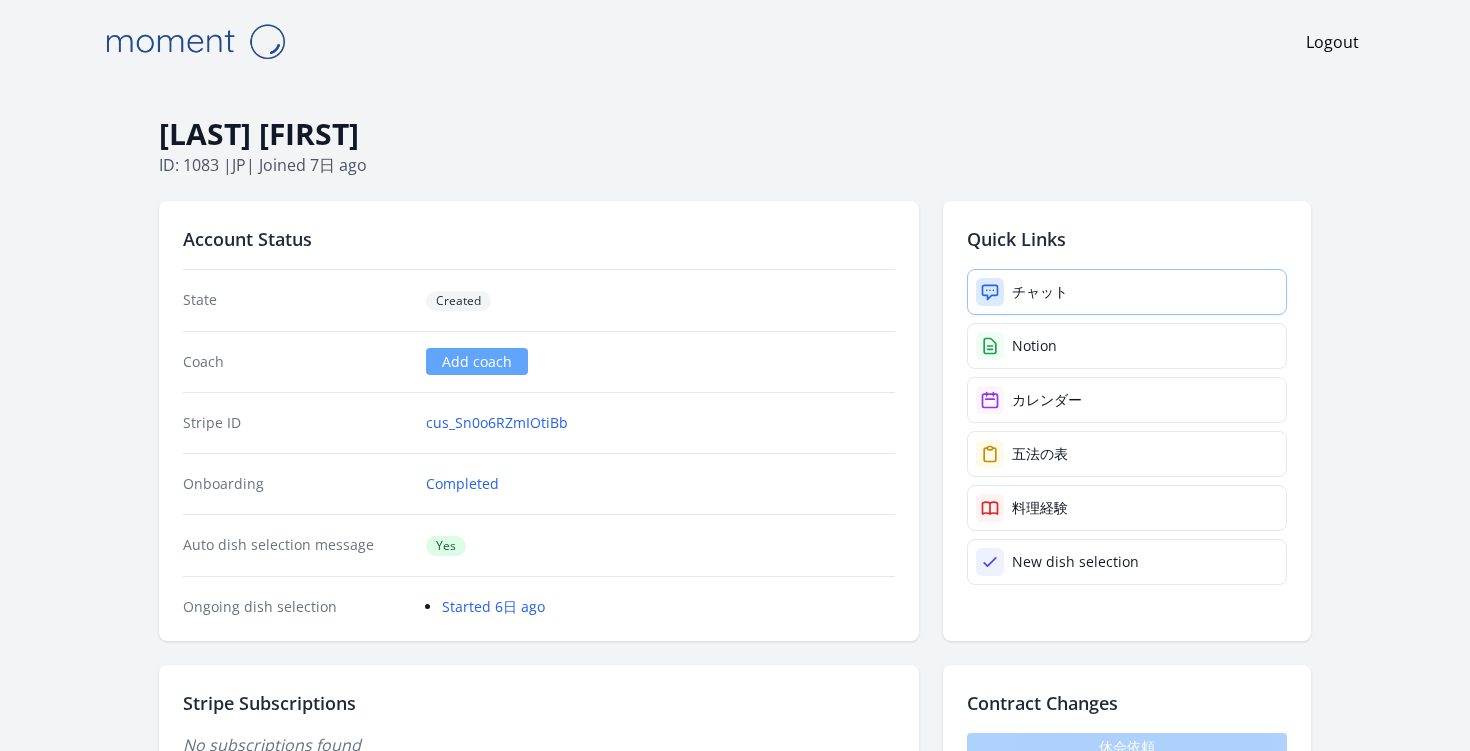 click on "チャット" at bounding box center [1040, 292] 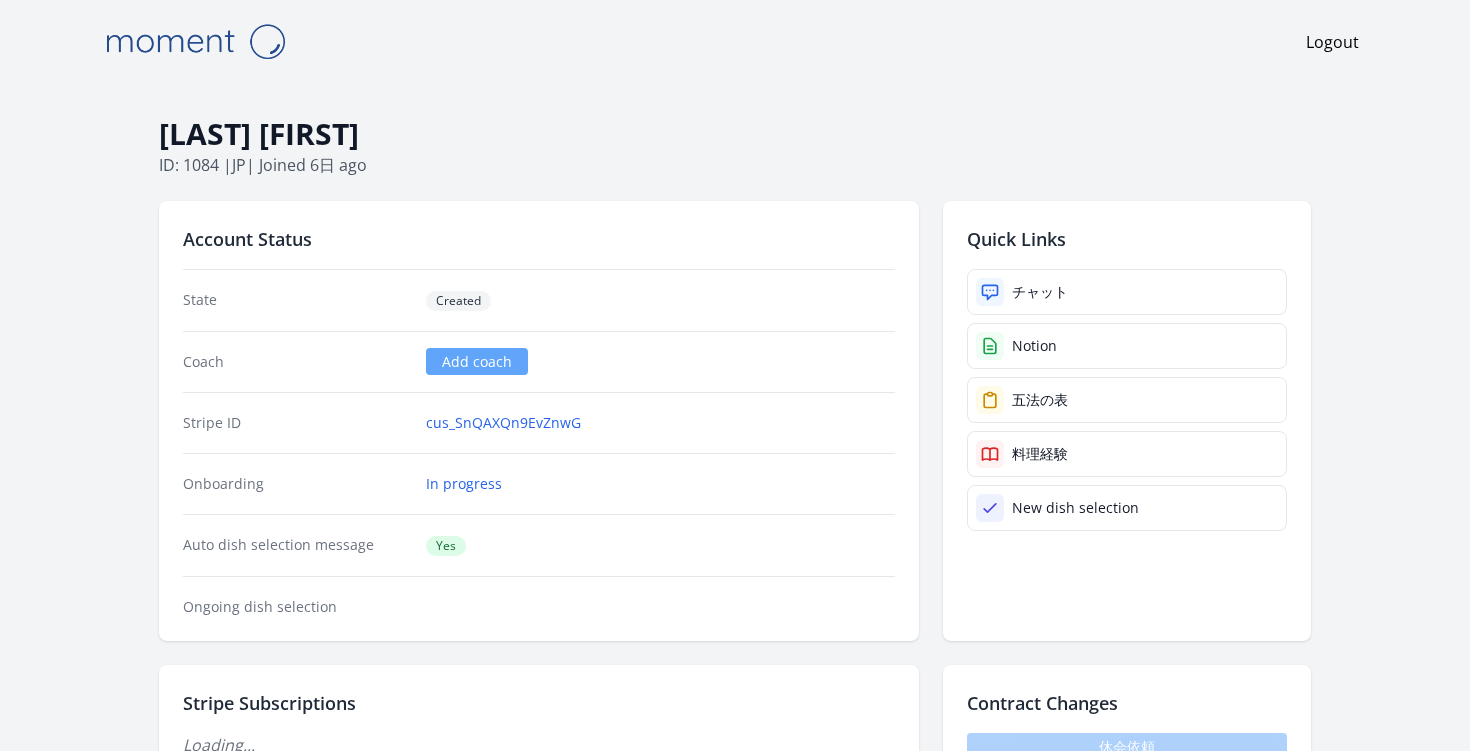 scroll, scrollTop: 0, scrollLeft: 0, axis: both 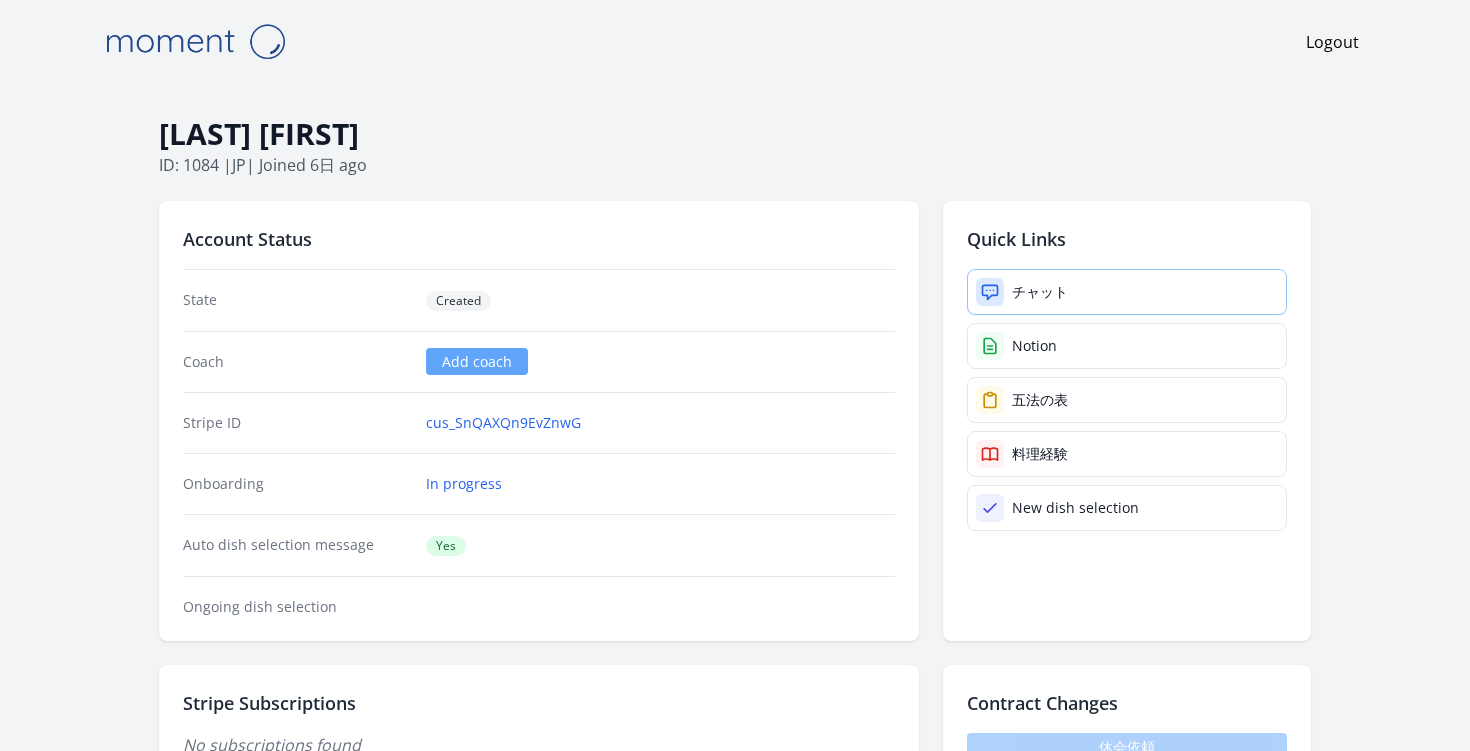 click on "チャット" at bounding box center [1040, 292] 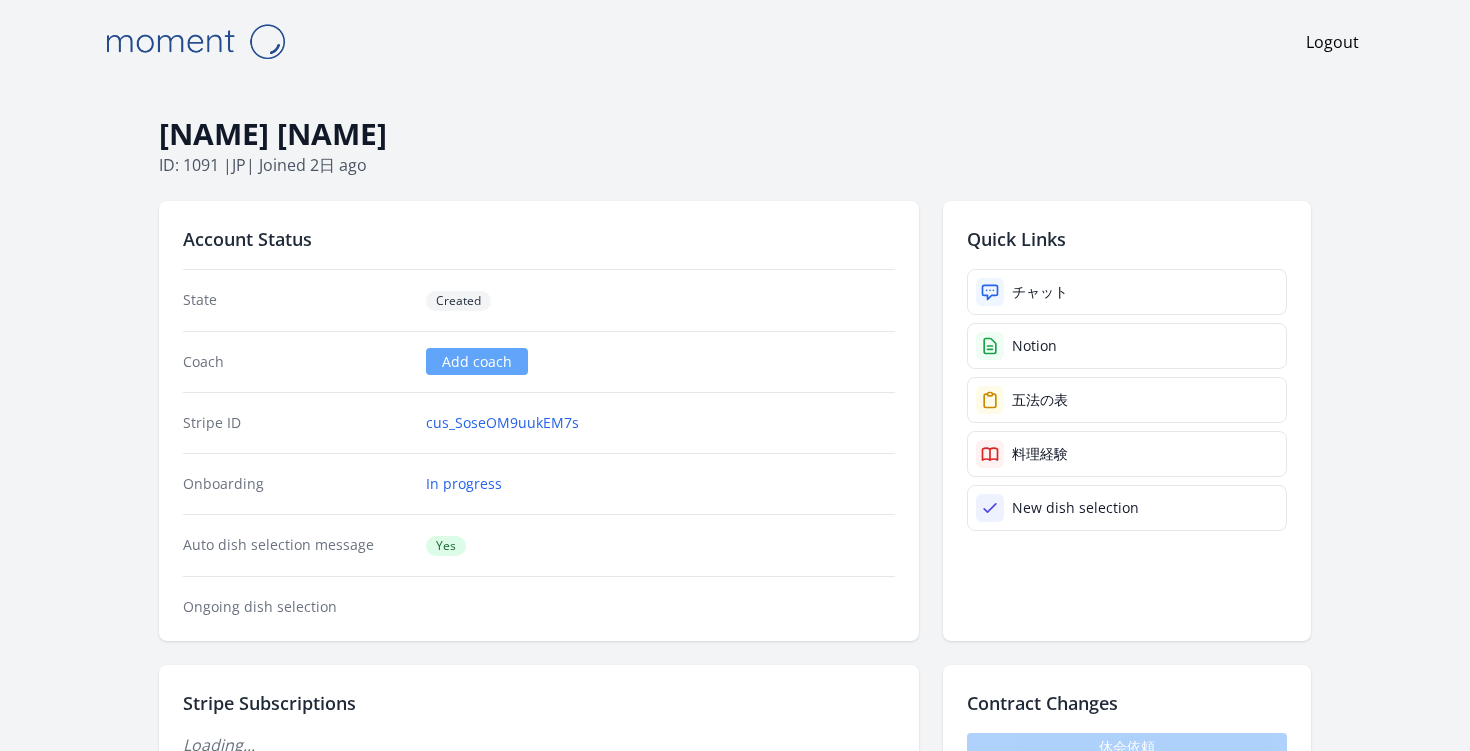 scroll, scrollTop: 0, scrollLeft: 0, axis: both 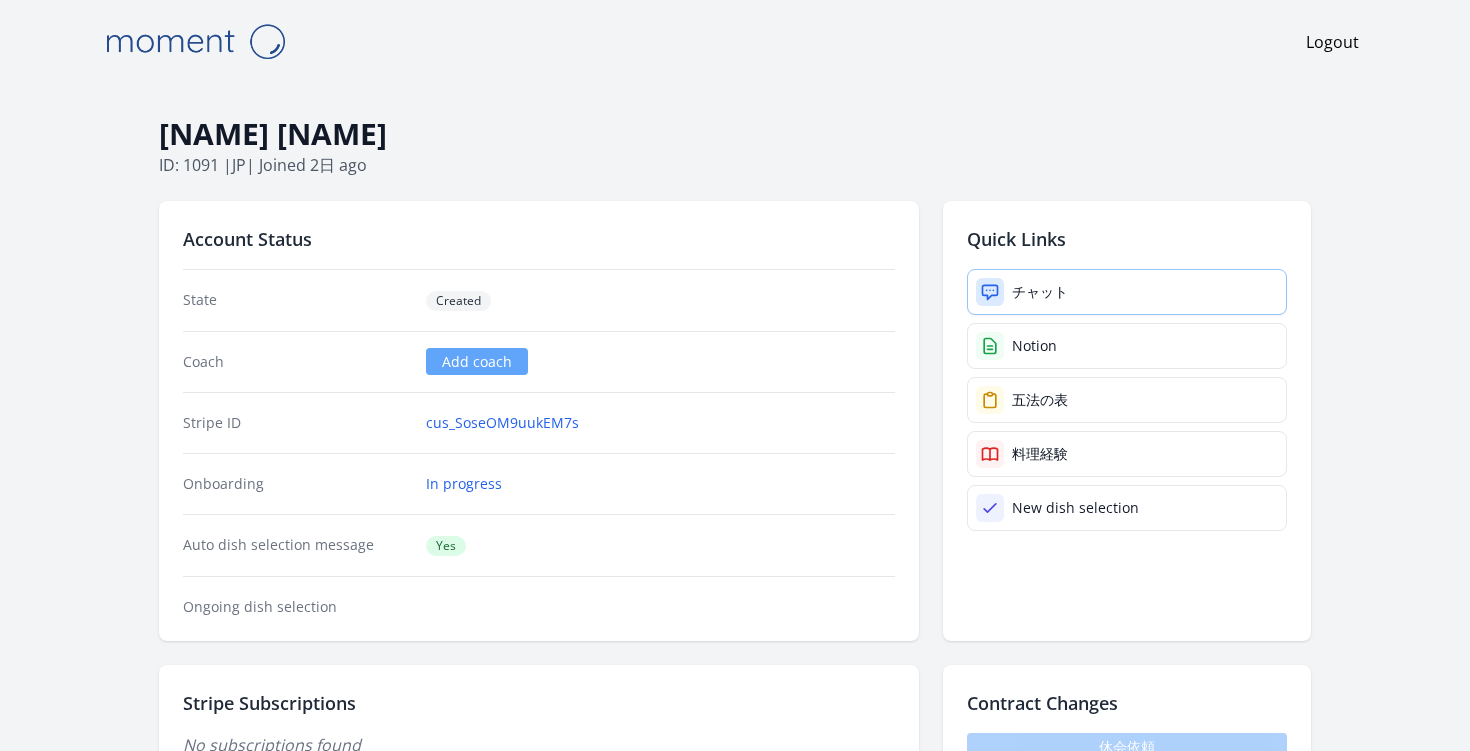 click on "チャット" at bounding box center [1040, 292] 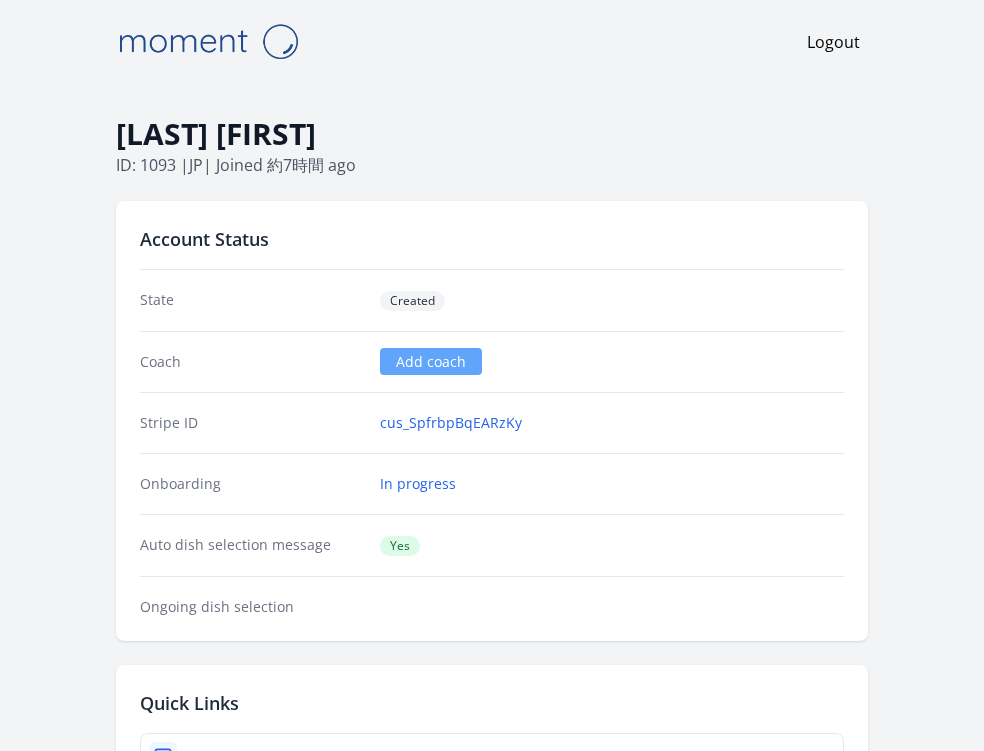 scroll, scrollTop: 0, scrollLeft: 0, axis: both 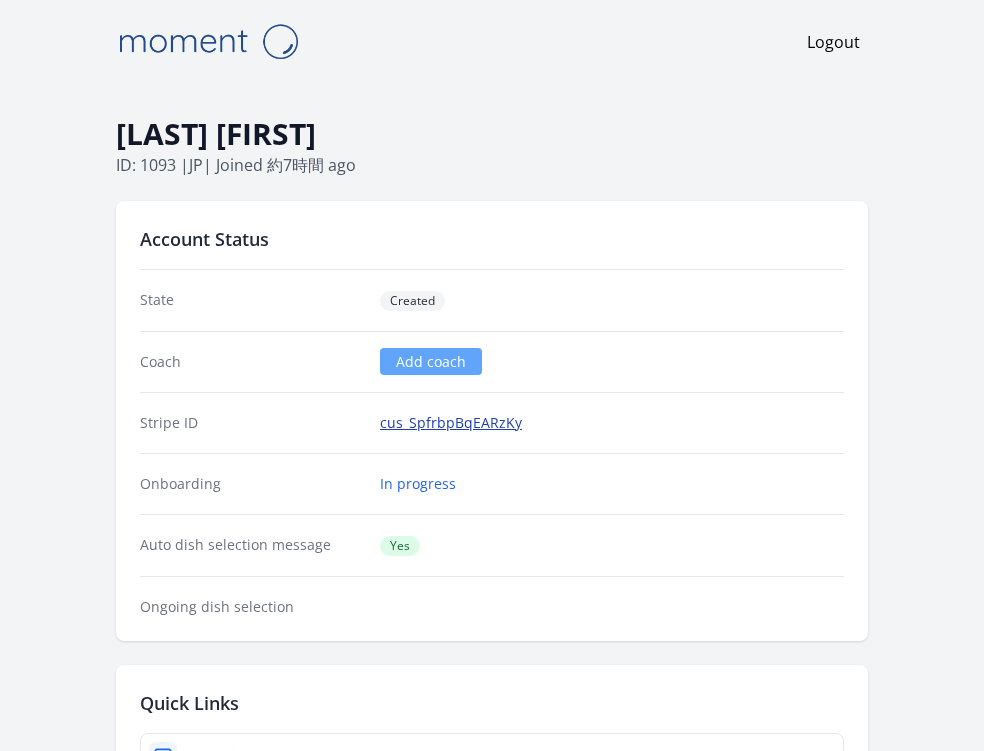click on "cus_SpfrbpBqEARzKy" at bounding box center [451, 423] 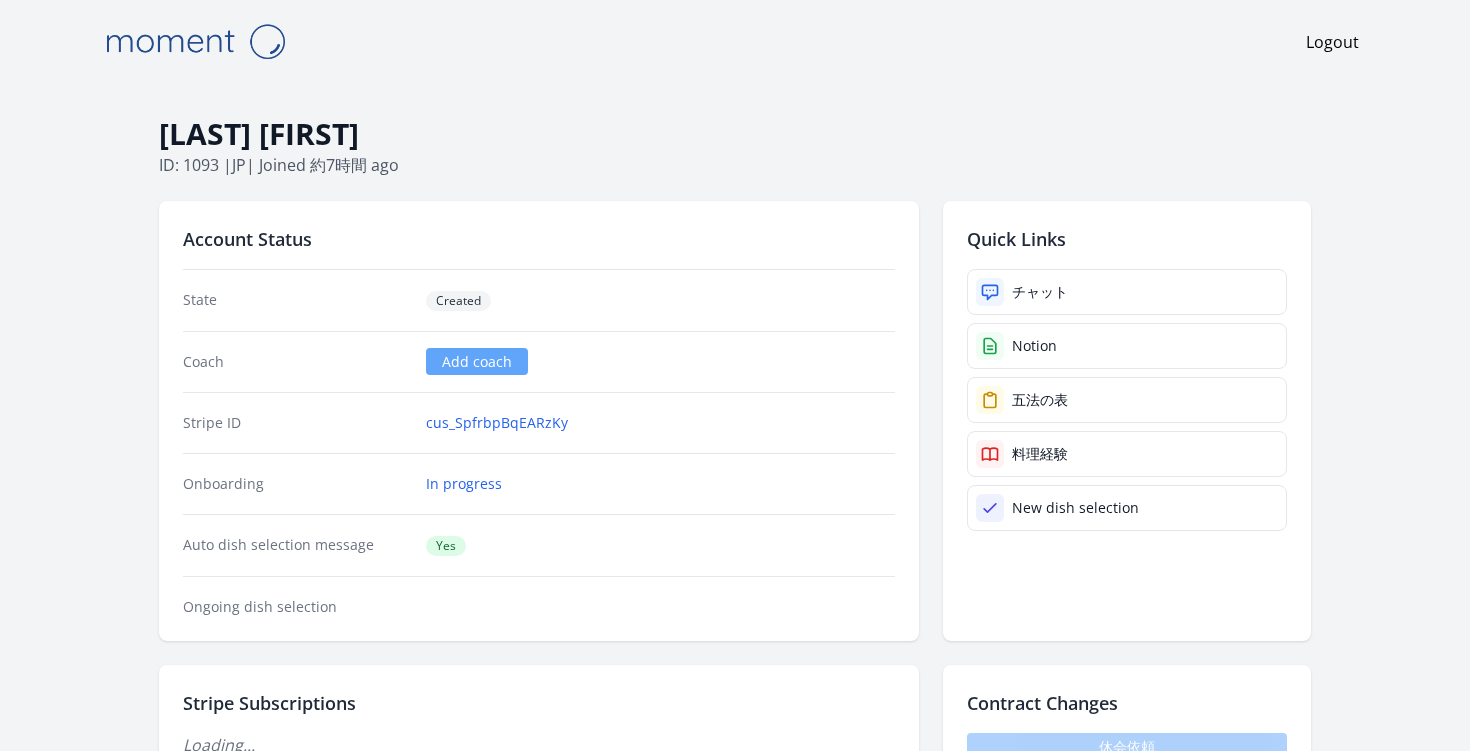 scroll, scrollTop: 0, scrollLeft: 0, axis: both 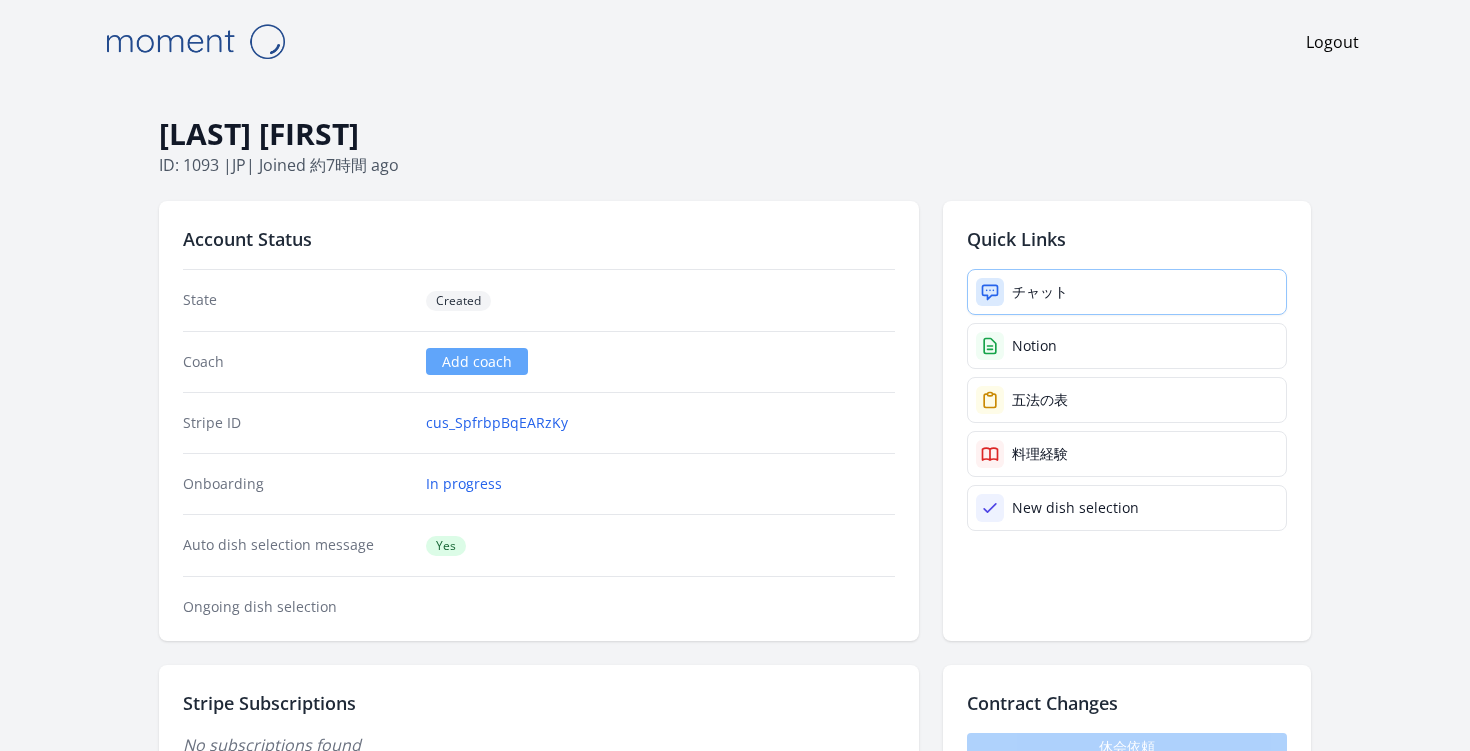 click on "チャット" at bounding box center [1040, 292] 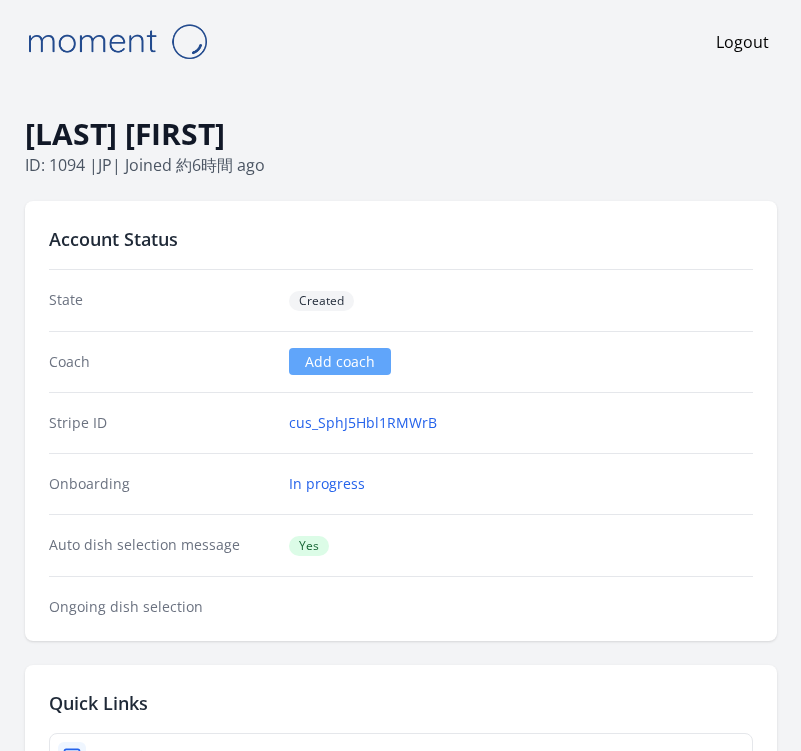 scroll, scrollTop: 0, scrollLeft: 0, axis: both 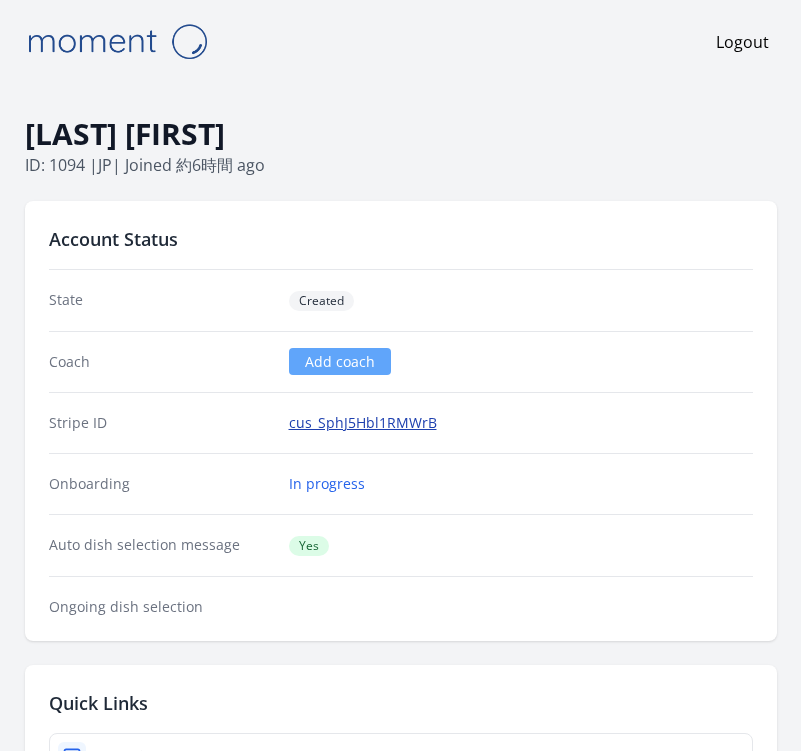 click on "cus_SphJ5Hbl1RMWrB" at bounding box center [363, 423] 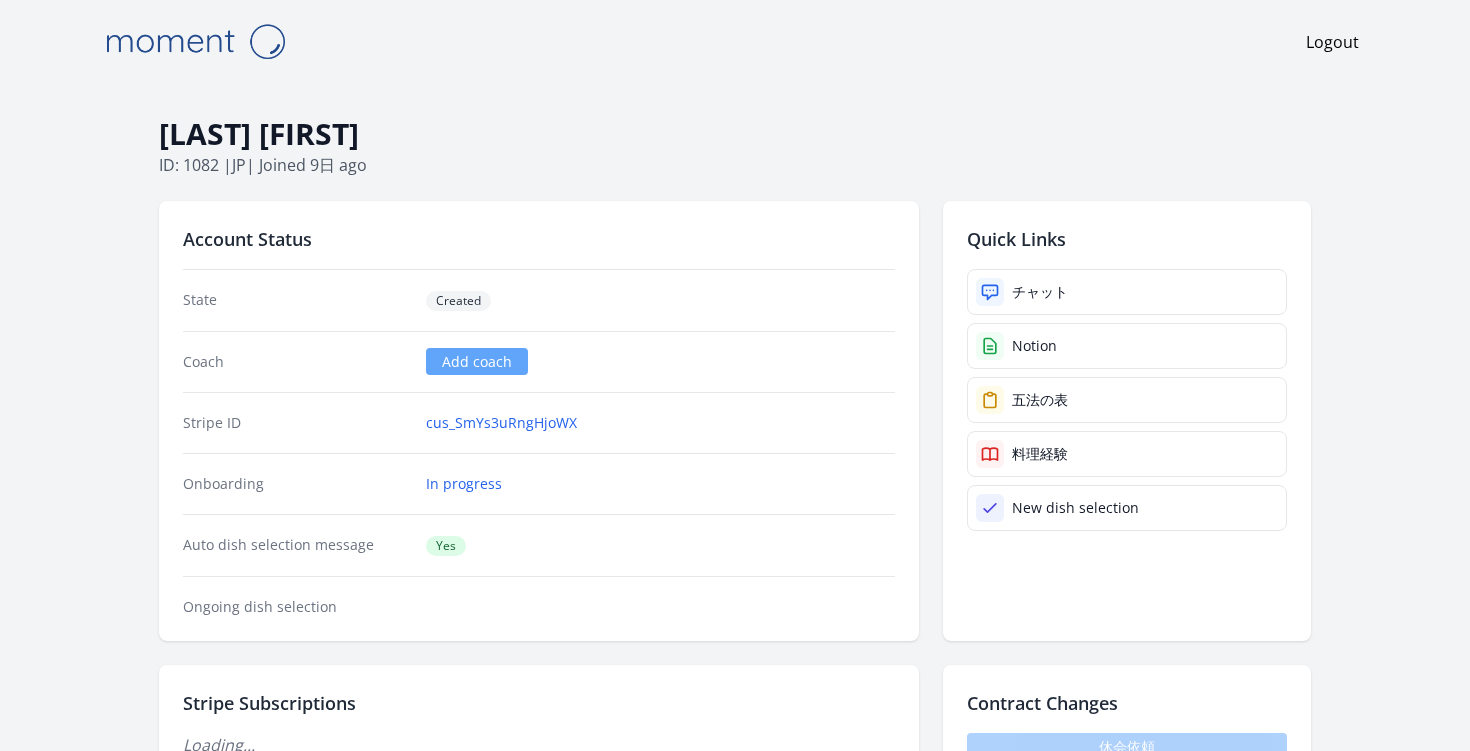scroll, scrollTop: 0, scrollLeft: 0, axis: both 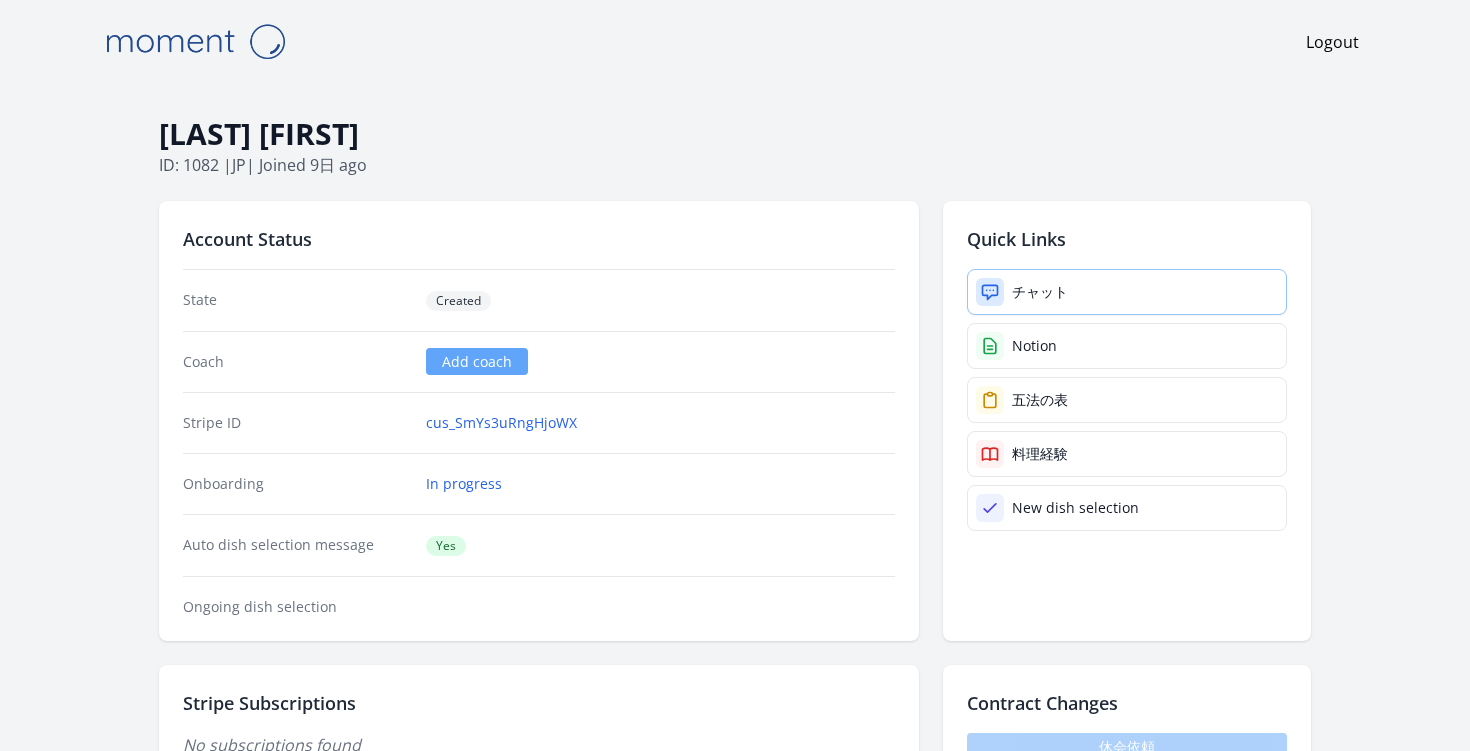 click on "チャット" at bounding box center [1127, 292] 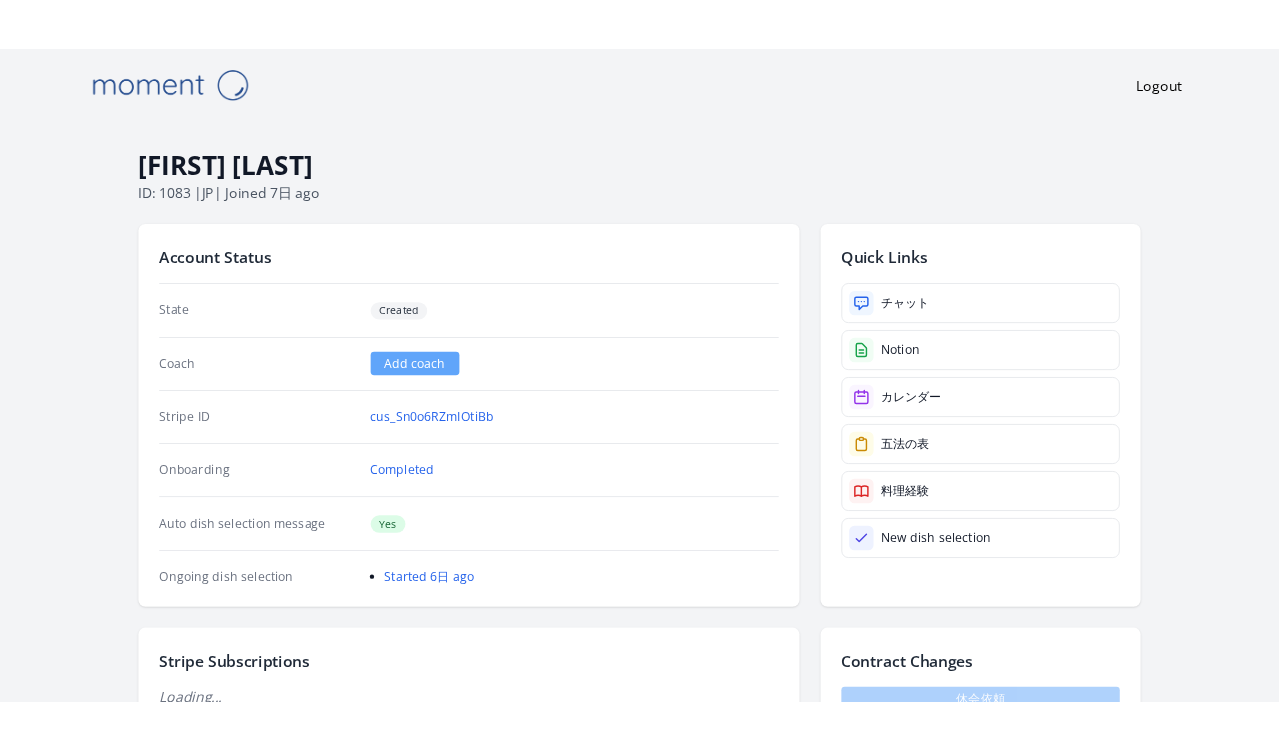 scroll, scrollTop: 0, scrollLeft: 0, axis: both 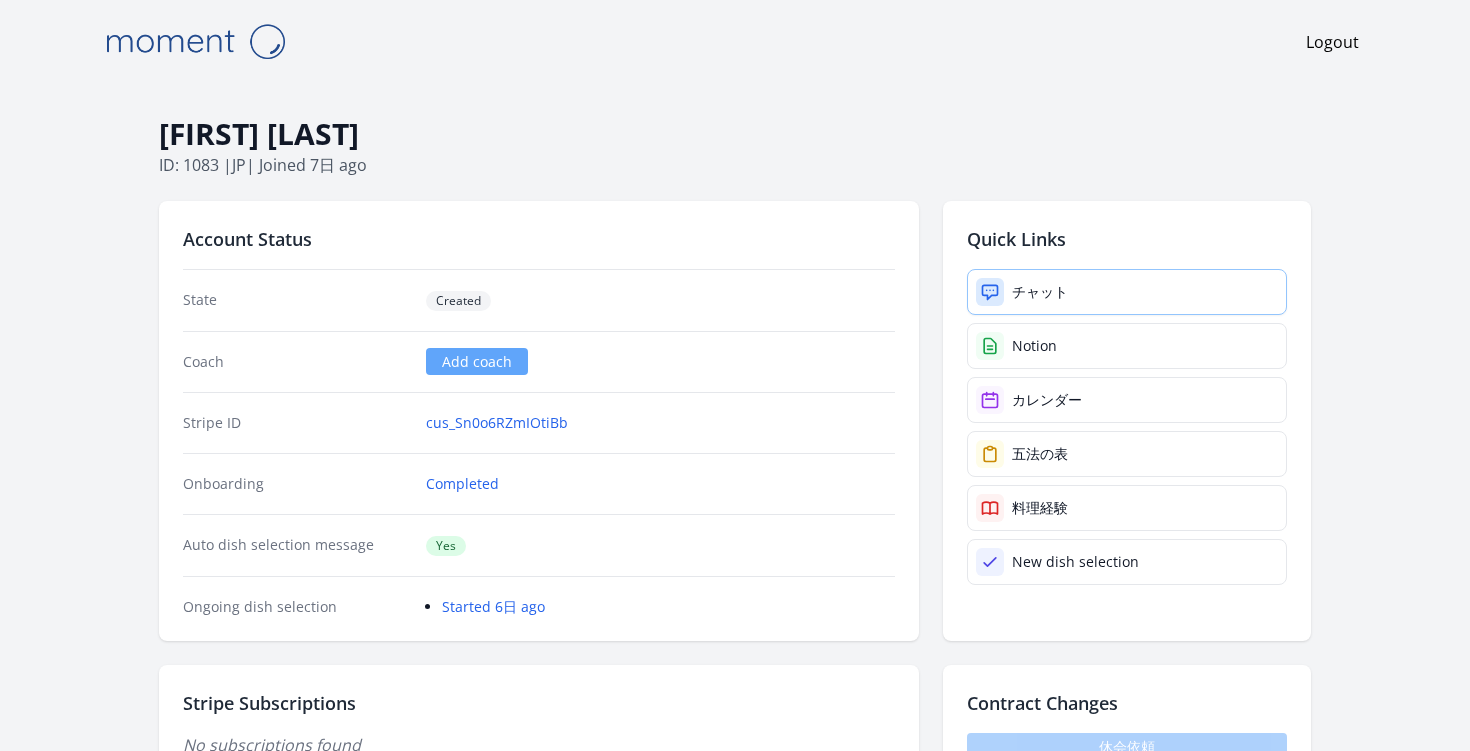 click on "チャット" at bounding box center [1127, 292] 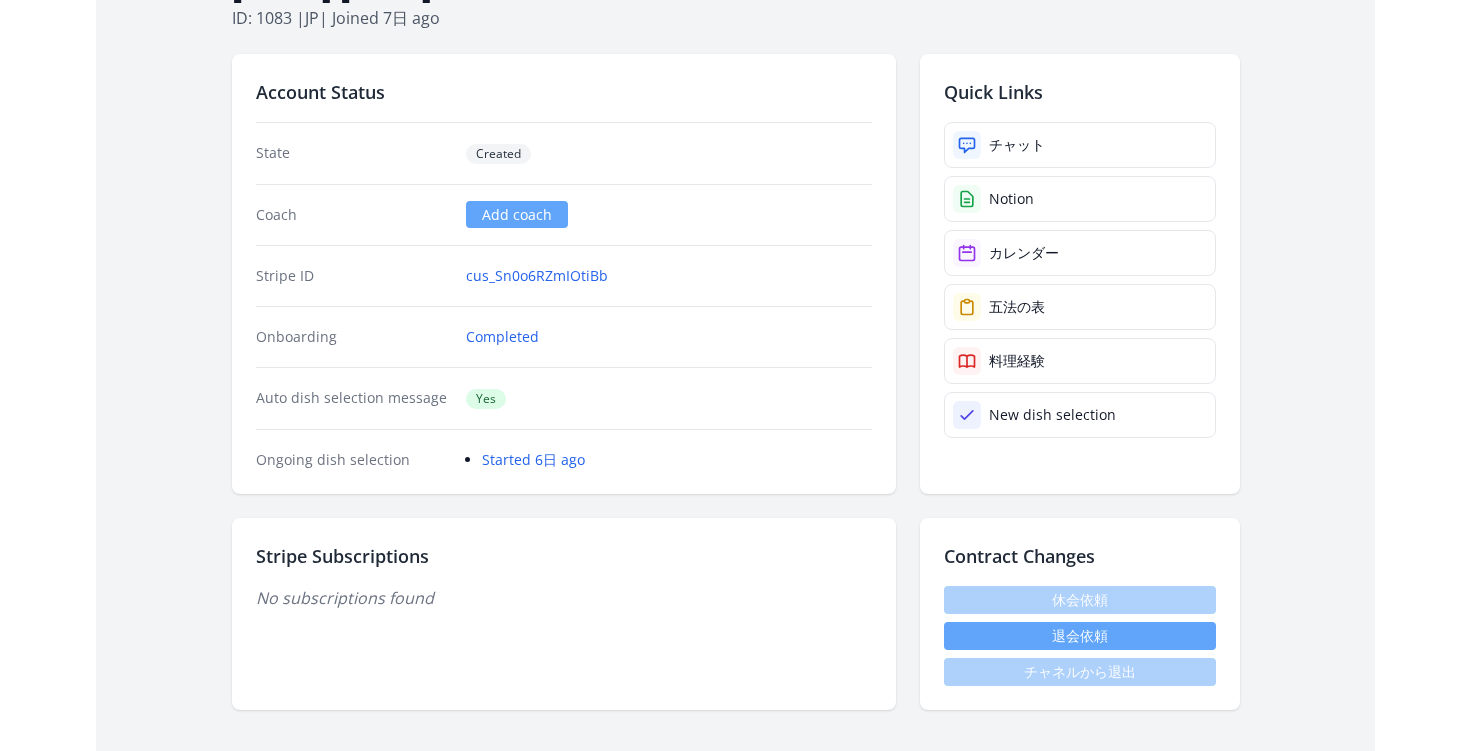 scroll, scrollTop: 0, scrollLeft: 0, axis: both 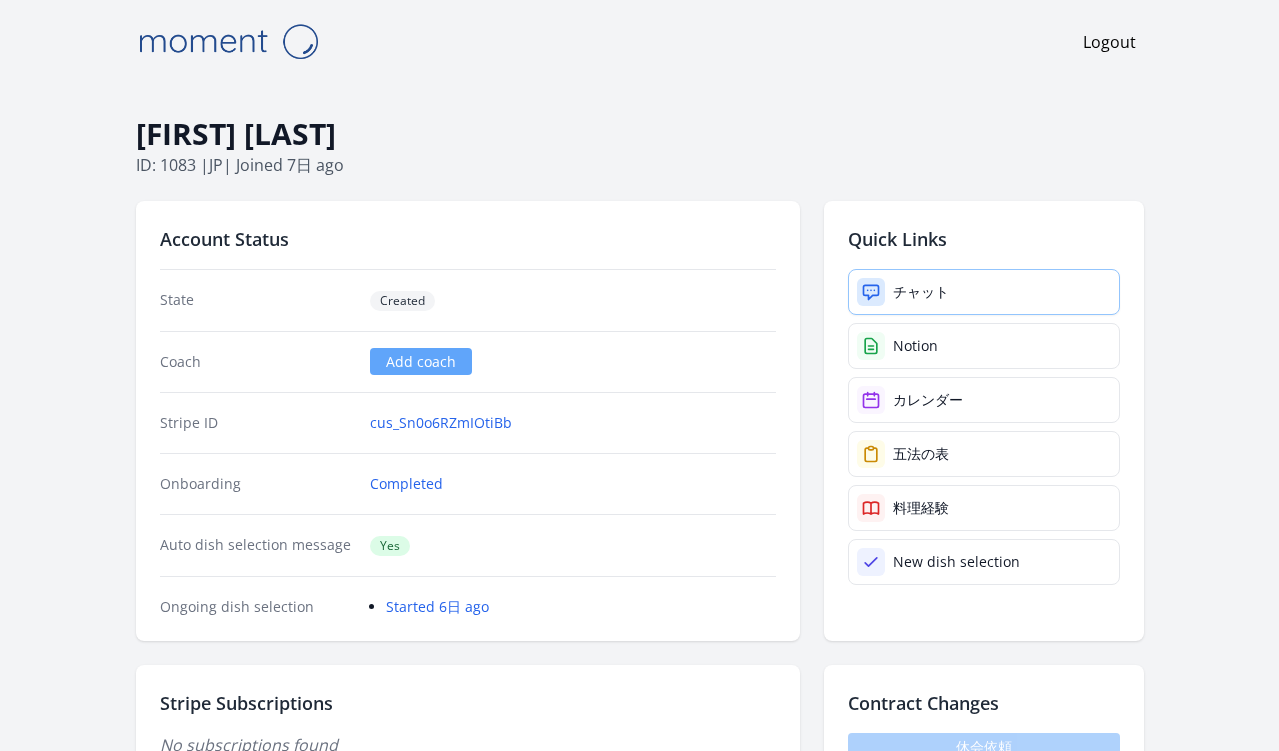 click on "チャット" at bounding box center (921, 292) 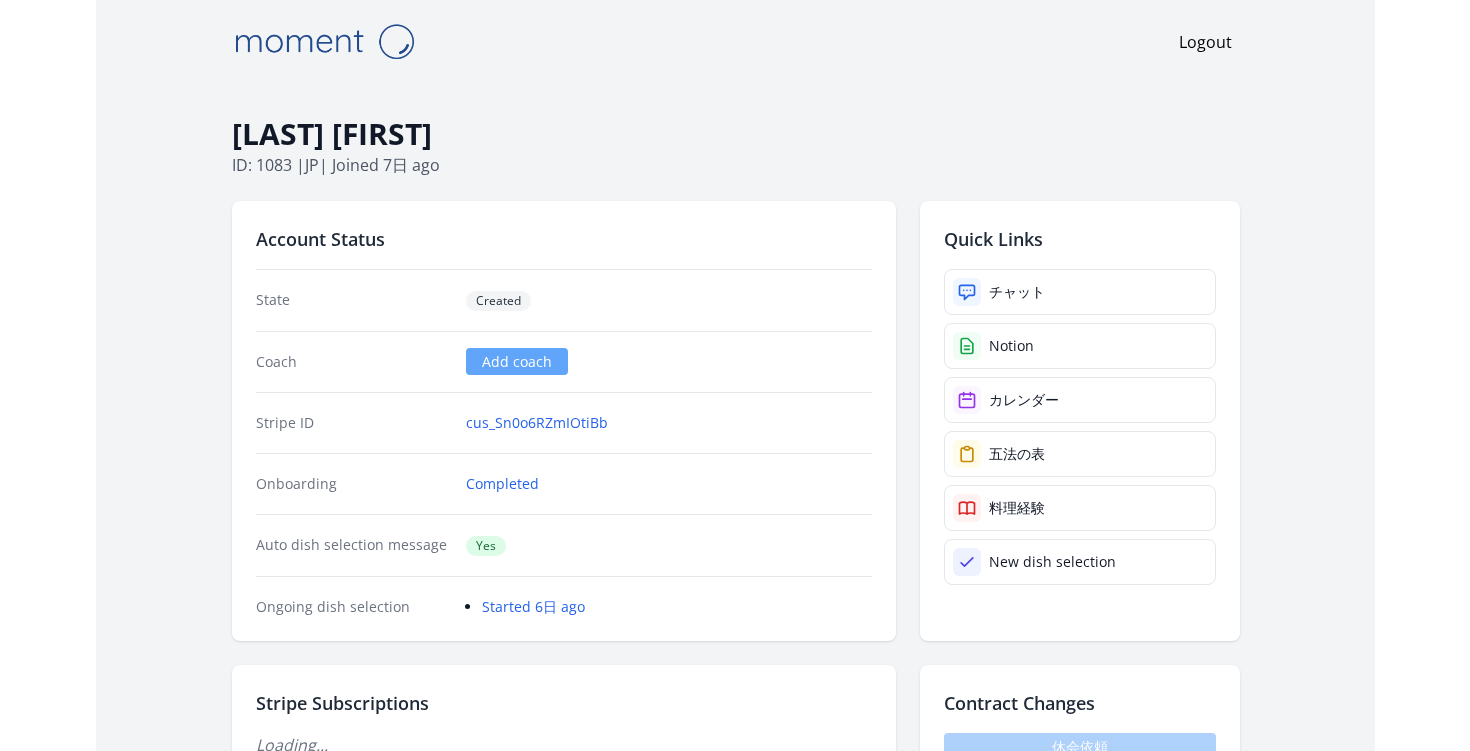 scroll, scrollTop: 0, scrollLeft: 0, axis: both 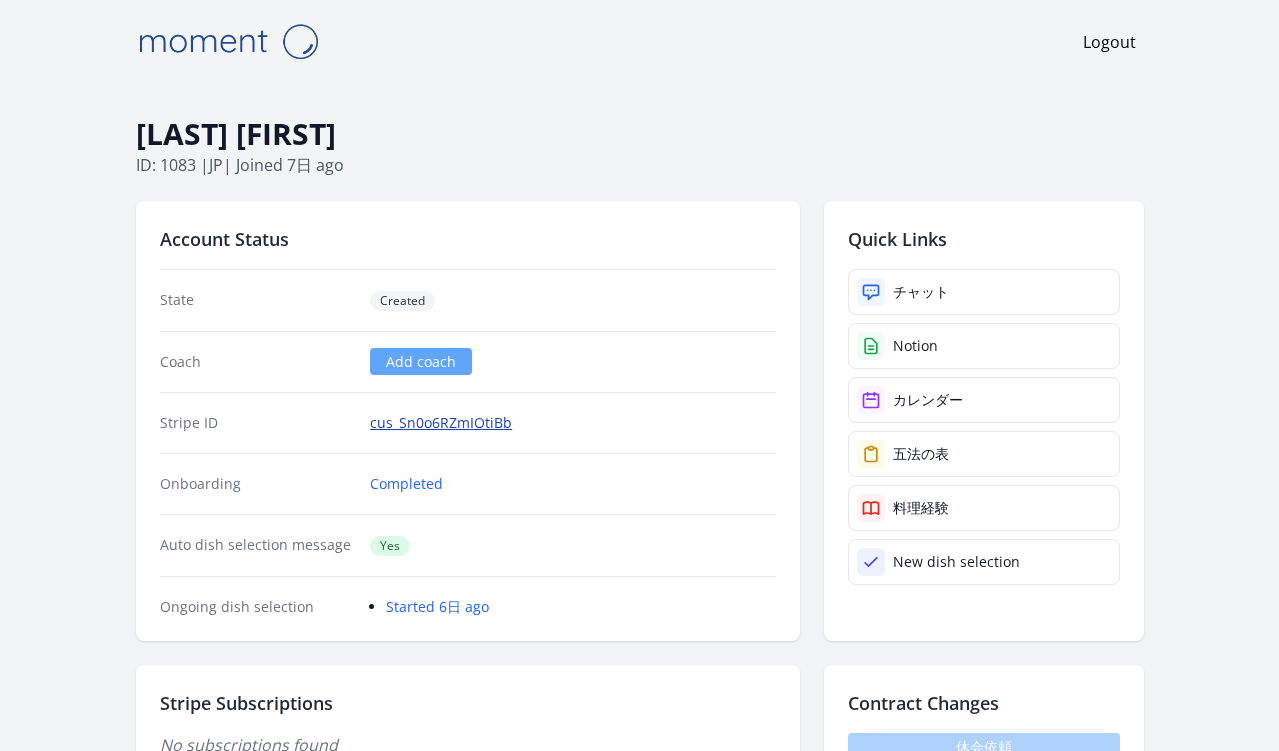 click on "cus_Sn0o6RZmIOtiBb" at bounding box center (441, 423) 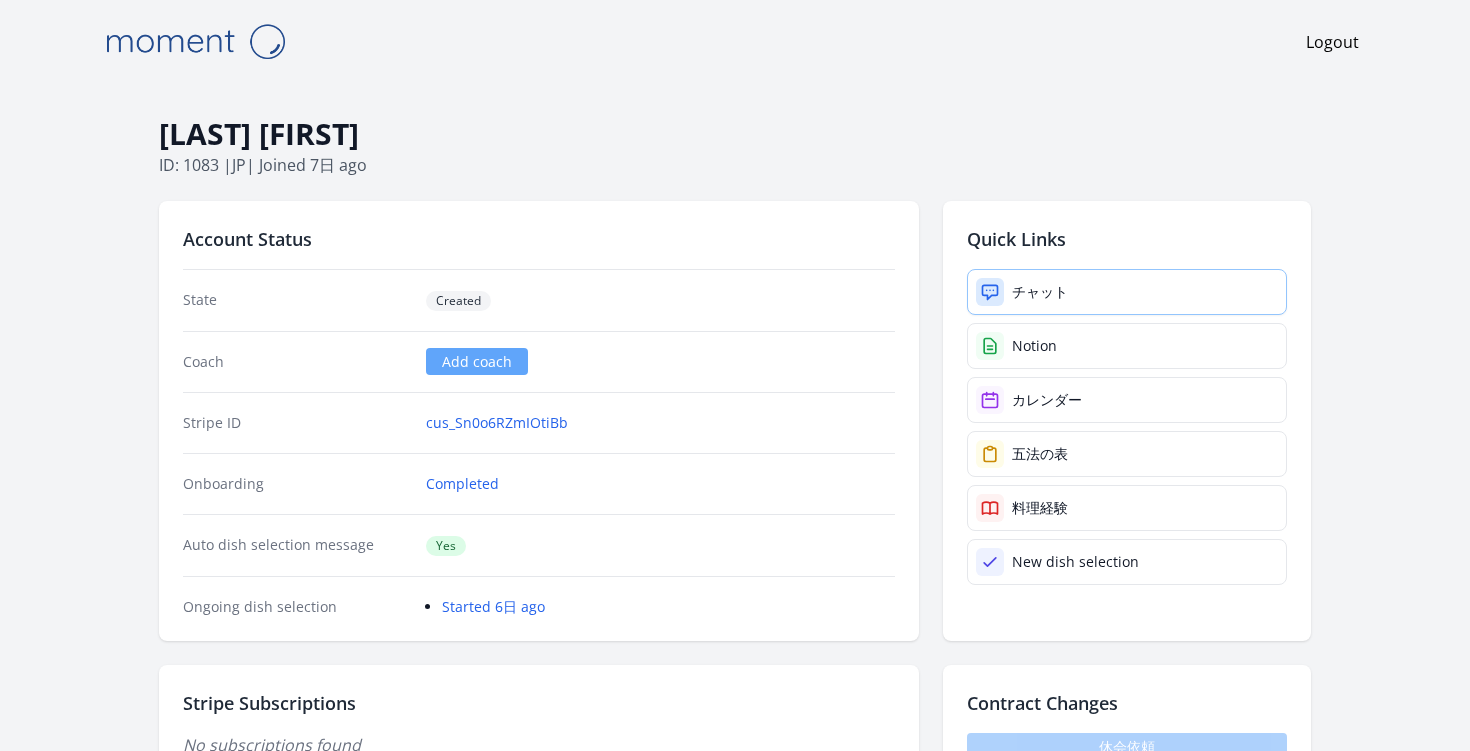 click on "チャット" at bounding box center (1040, 292) 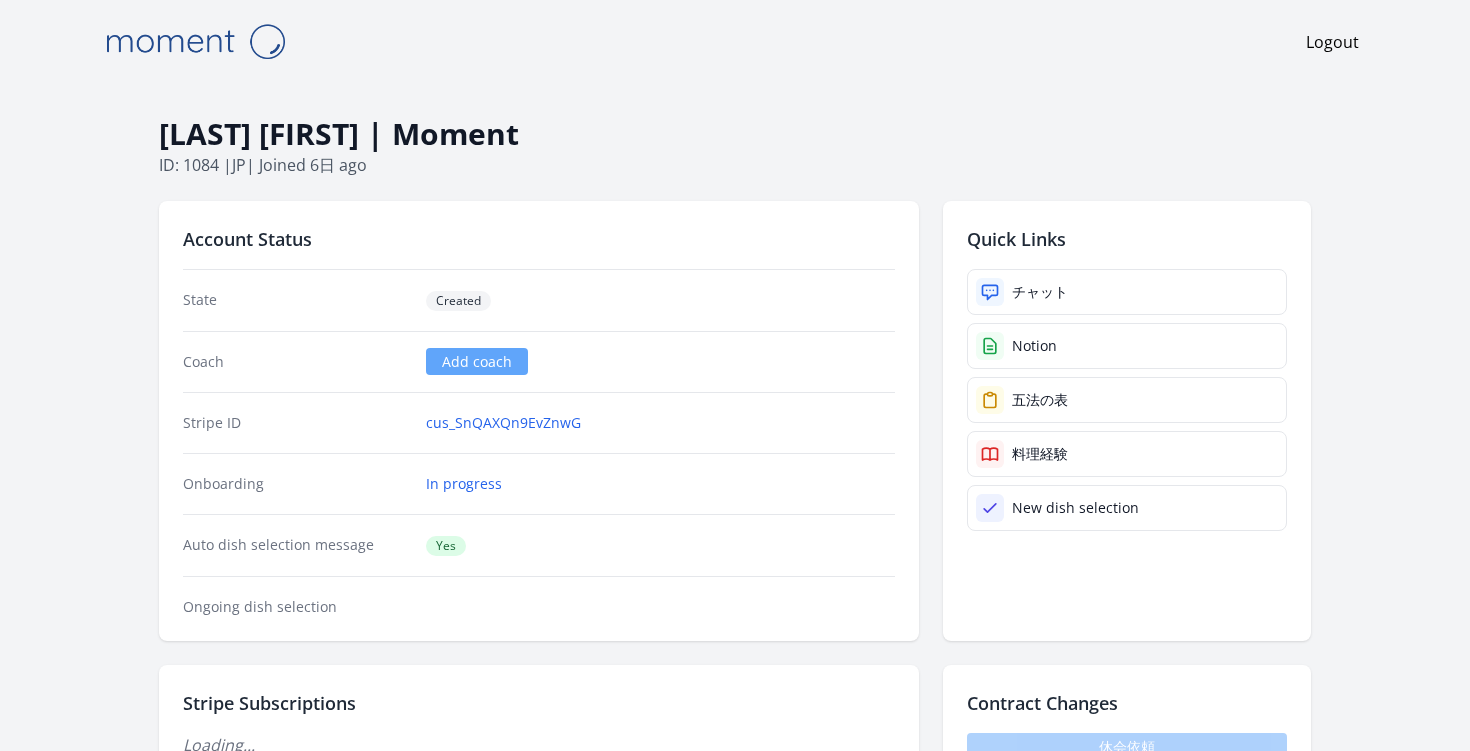 scroll, scrollTop: 0, scrollLeft: 0, axis: both 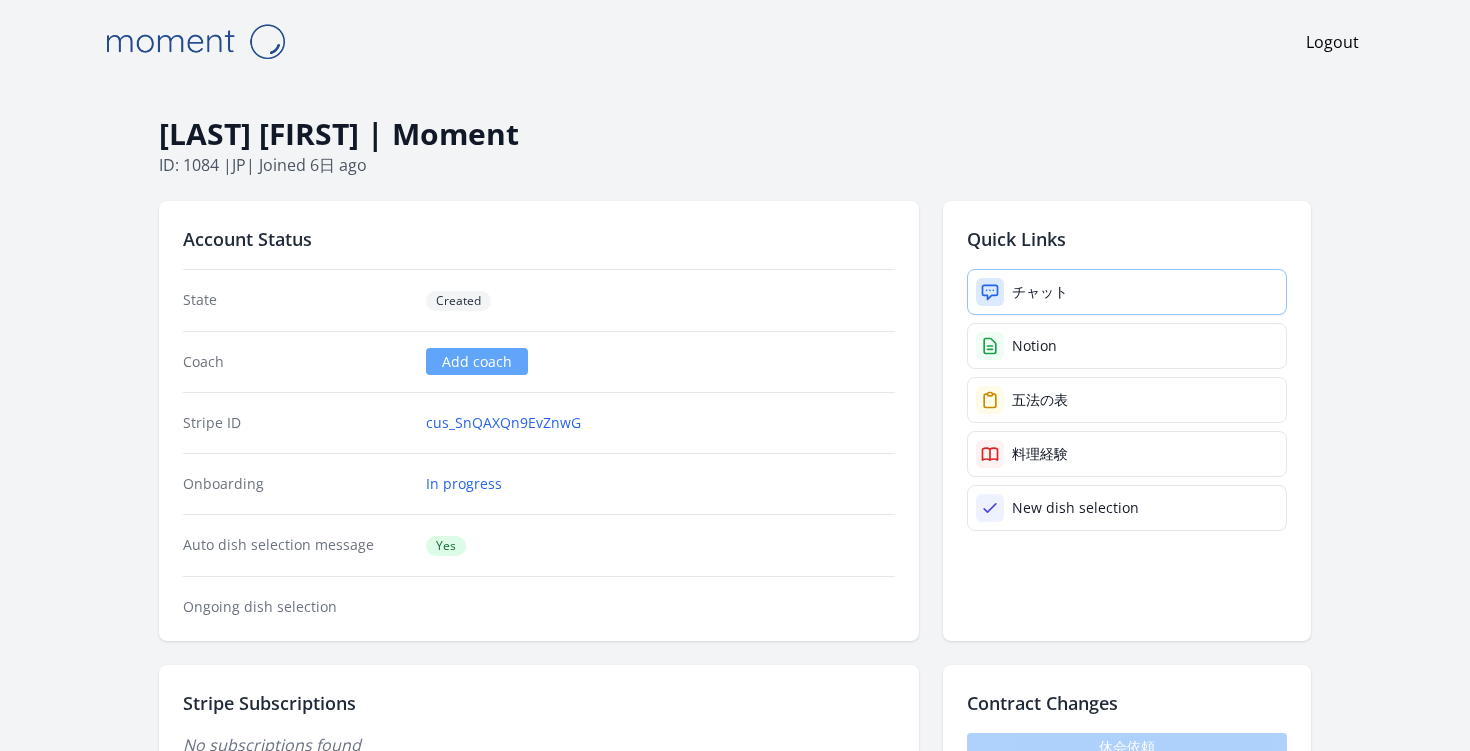 click on "チャット" at bounding box center (1040, 292) 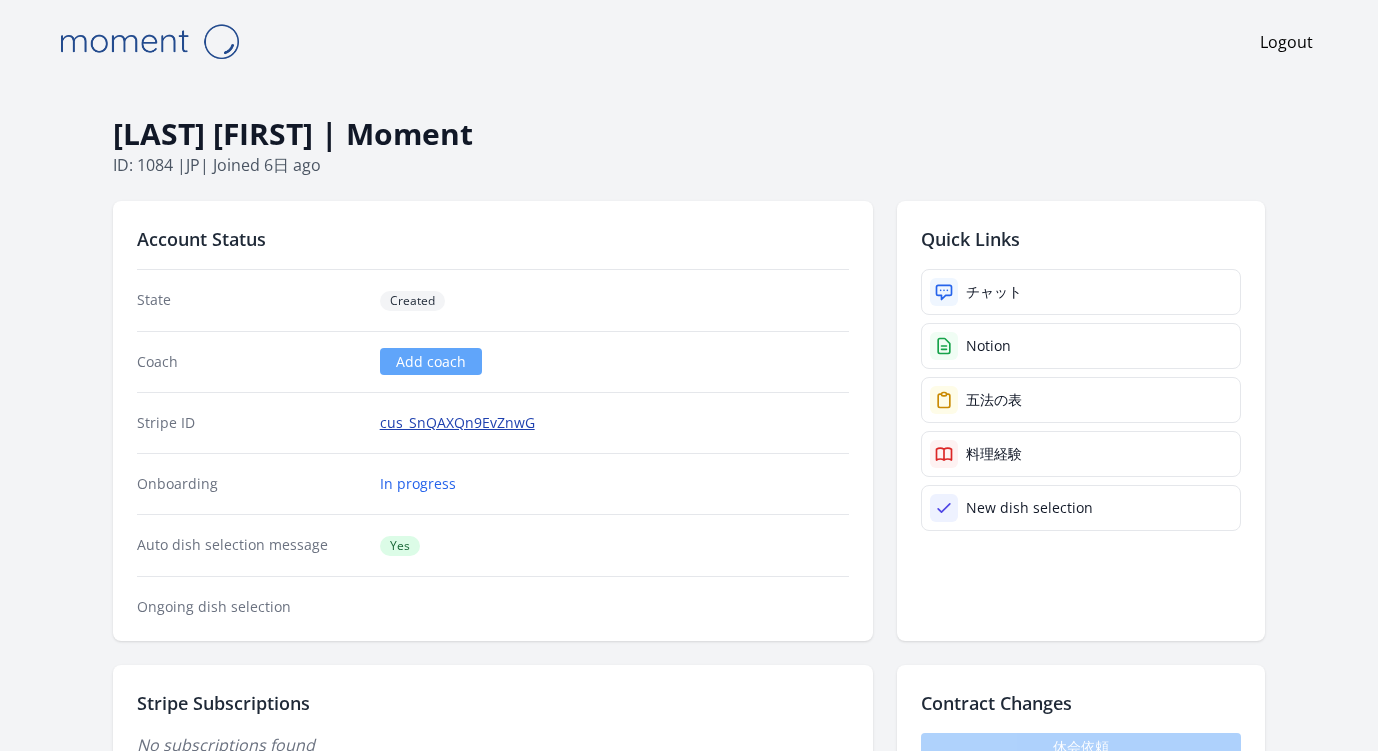 click on "cus_SnQAXQn9EvZnwG" at bounding box center (457, 423) 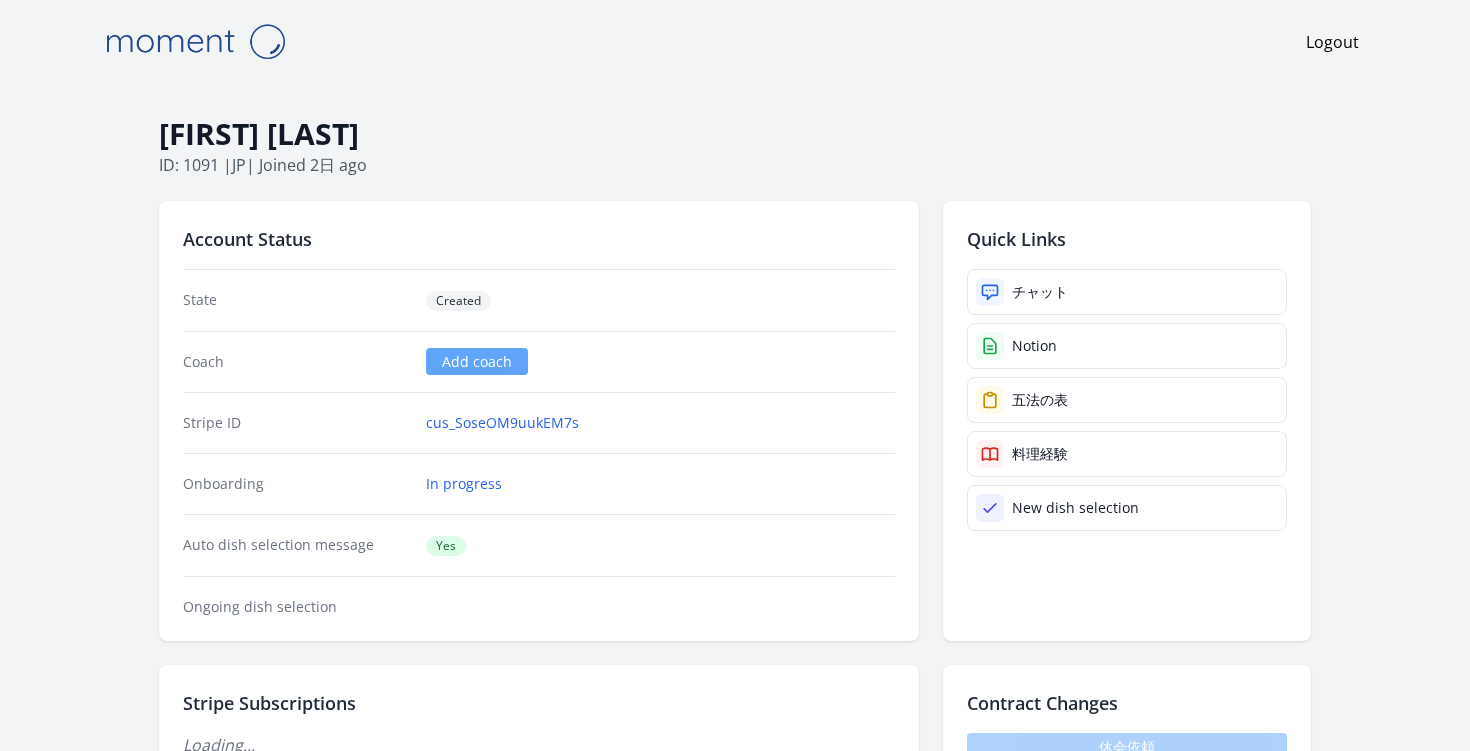 scroll, scrollTop: 0, scrollLeft: 0, axis: both 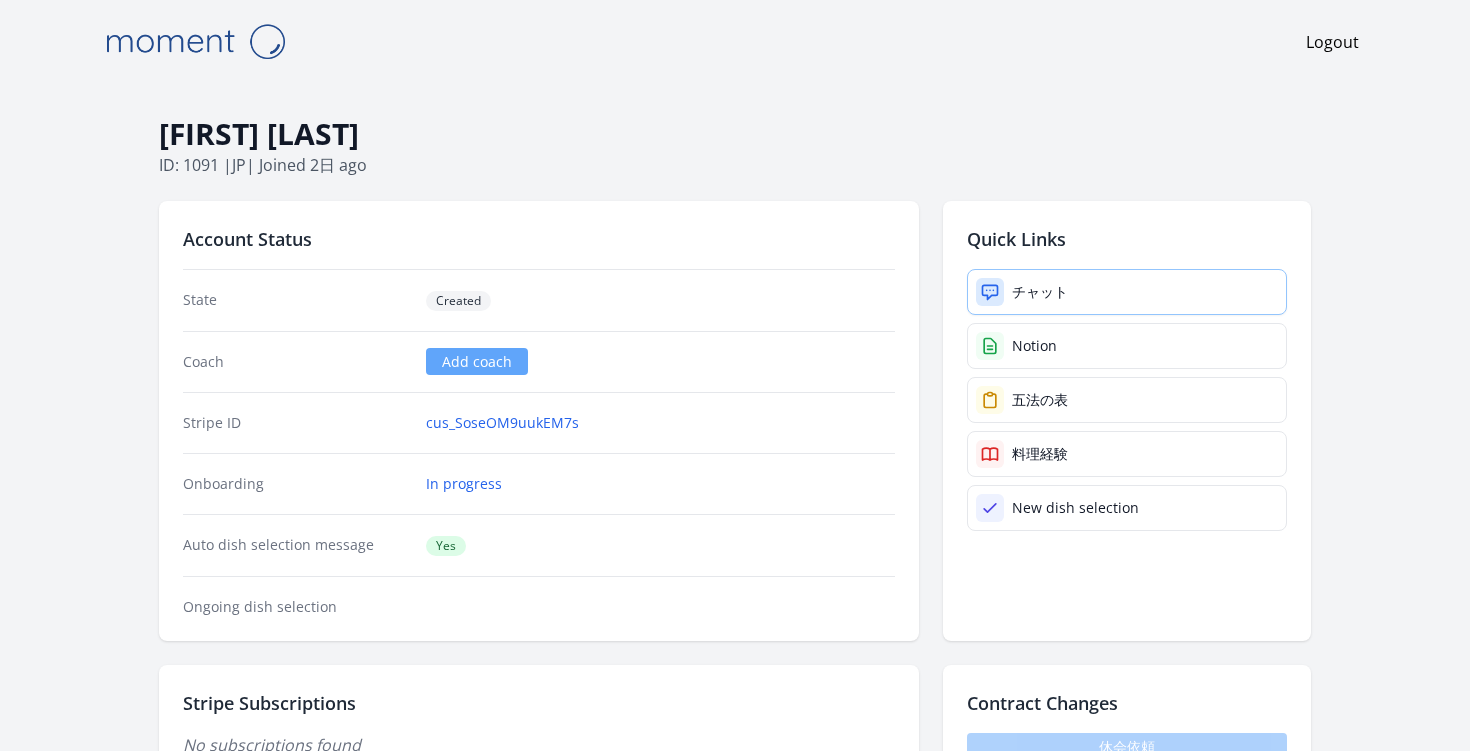 click on "チャット" at bounding box center [1040, 292] 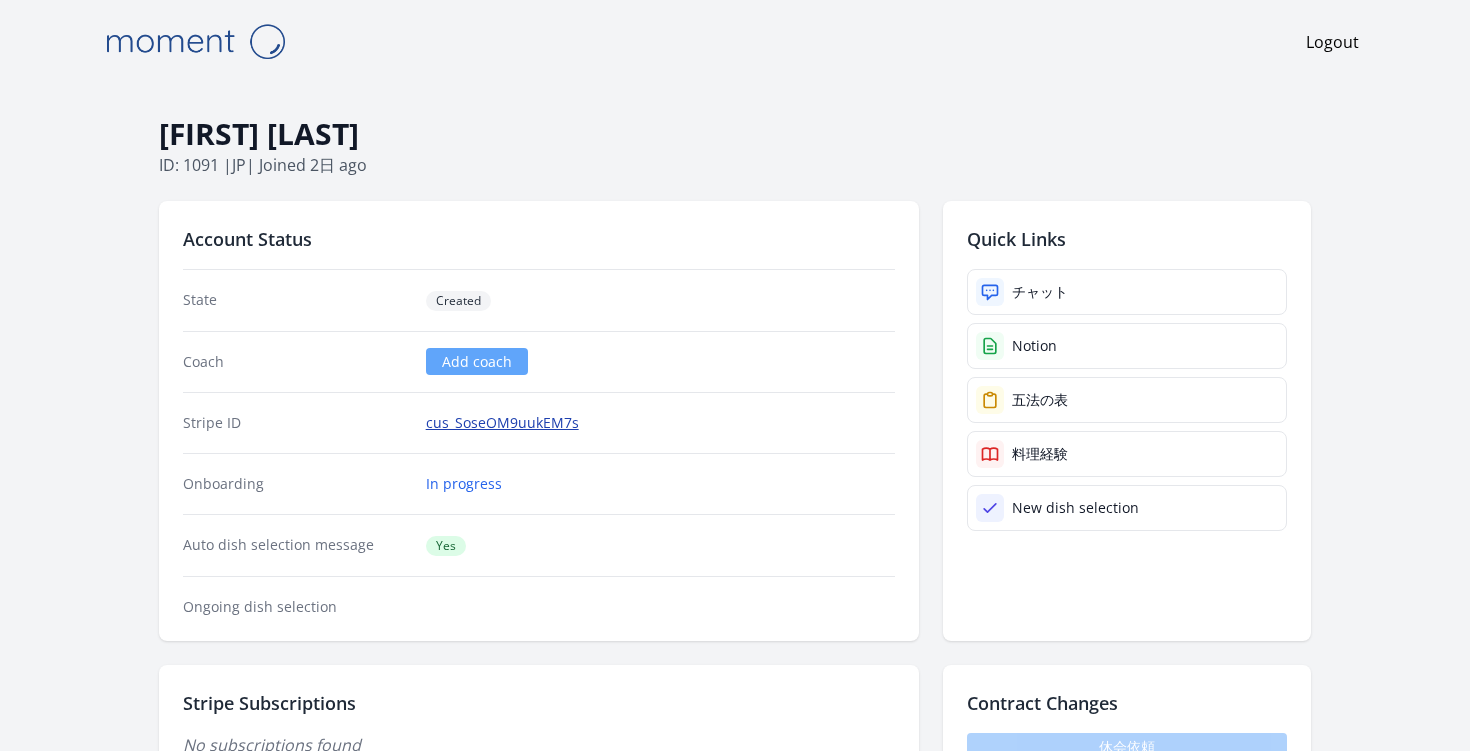 click on "cus_SoseOM9uukEM7s" at bounding box center (502, 423) 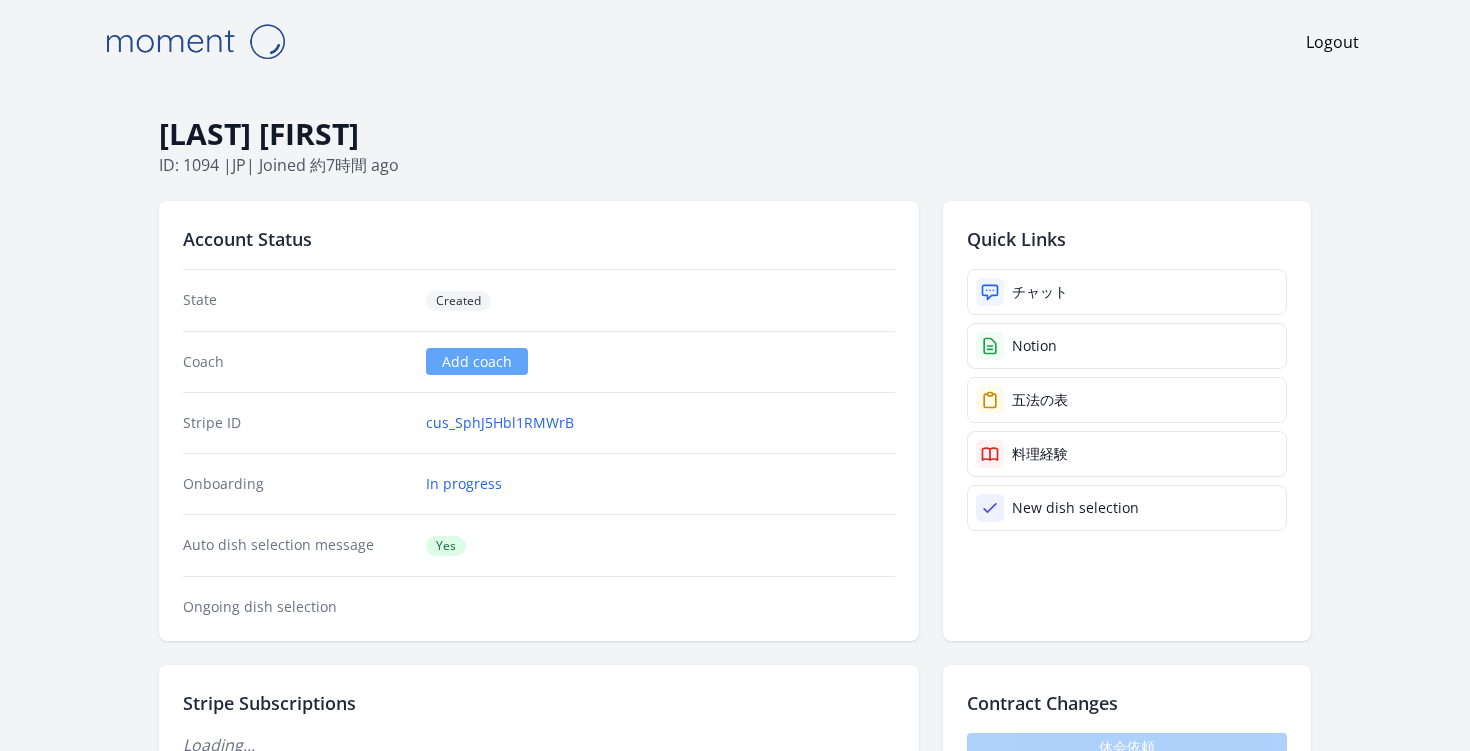 scroll, scrollTop: 0, scrollLeft: 0, axis: both 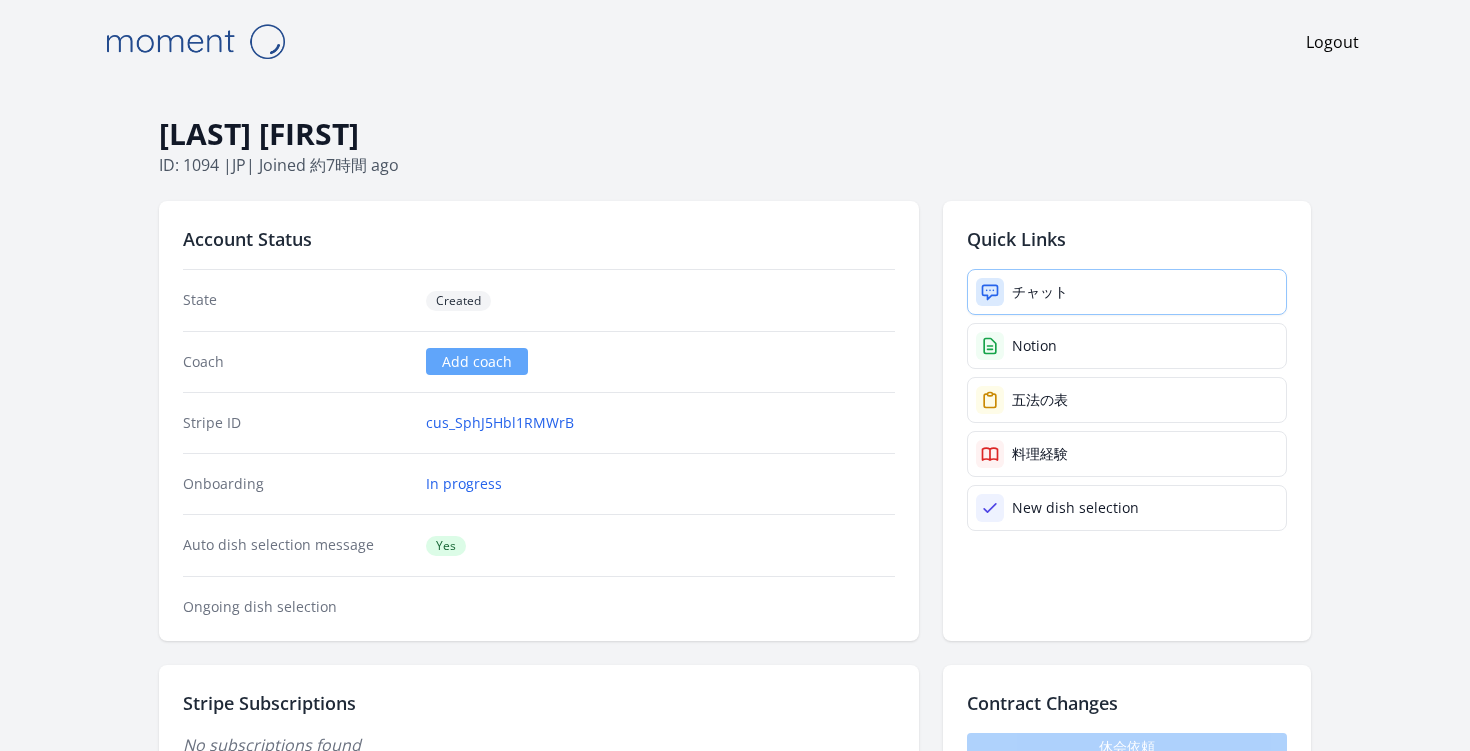 click on "チャット" at bounding box center [1040, 292] 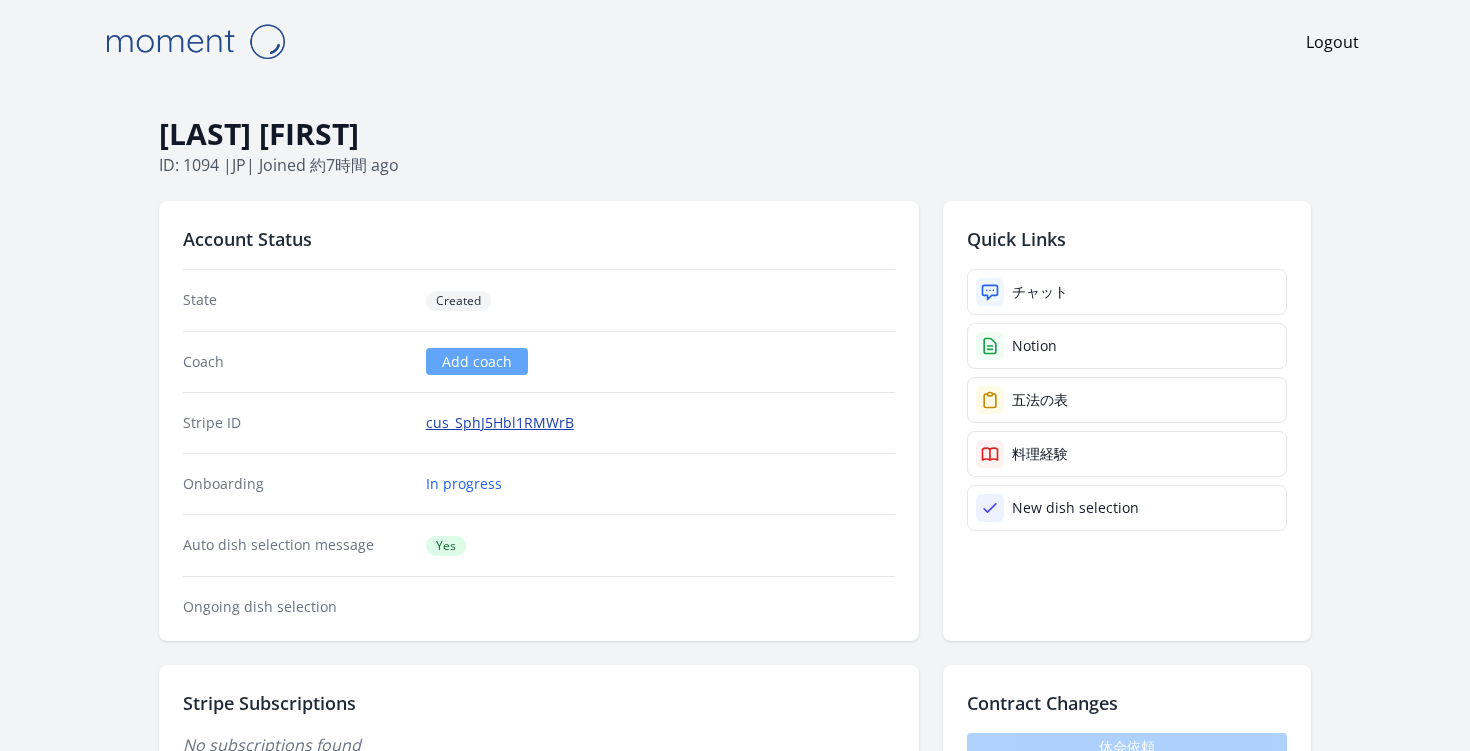 click on "cus_SphJ5Hbl1RMWrB" at bounding box center (500, 423) 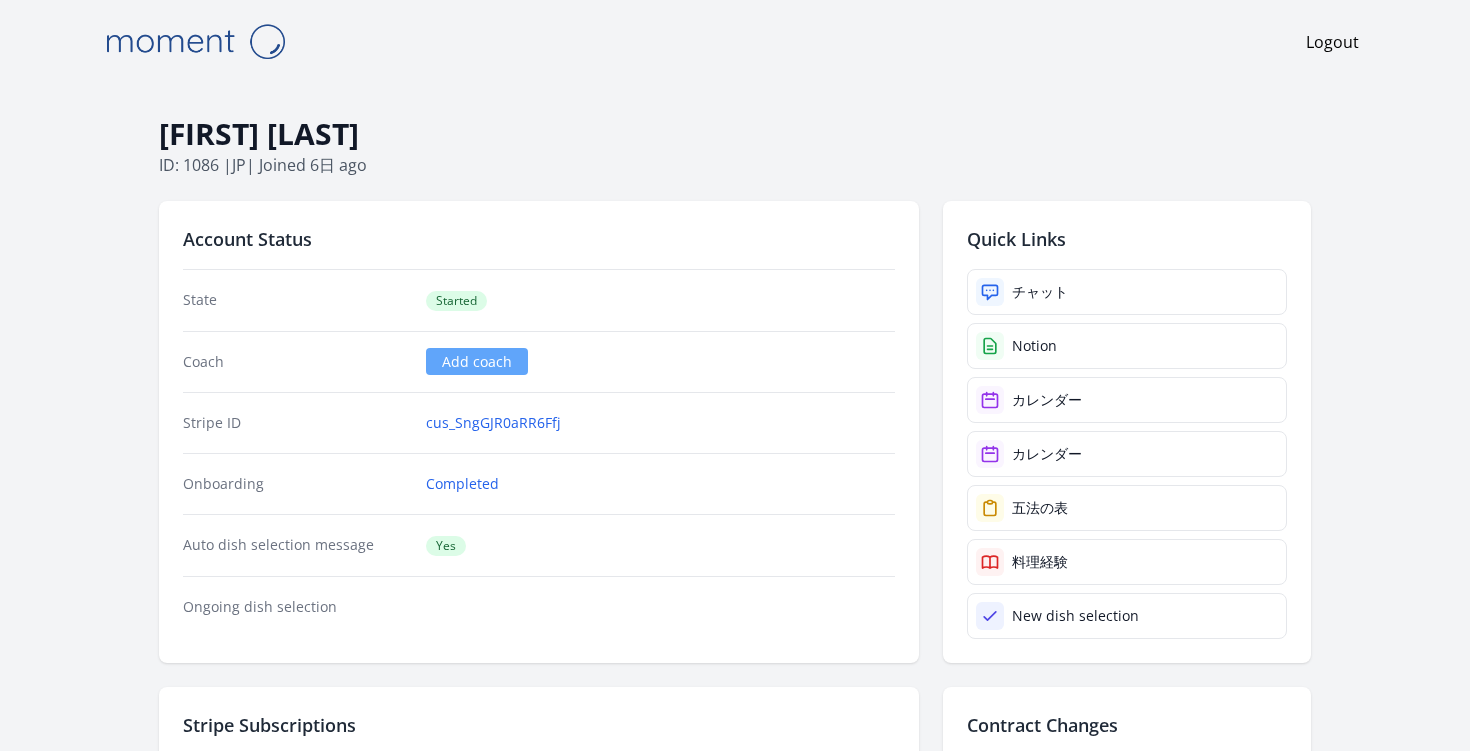 scroll, scrollTop: 0, scrollLeft: 0, axis: both 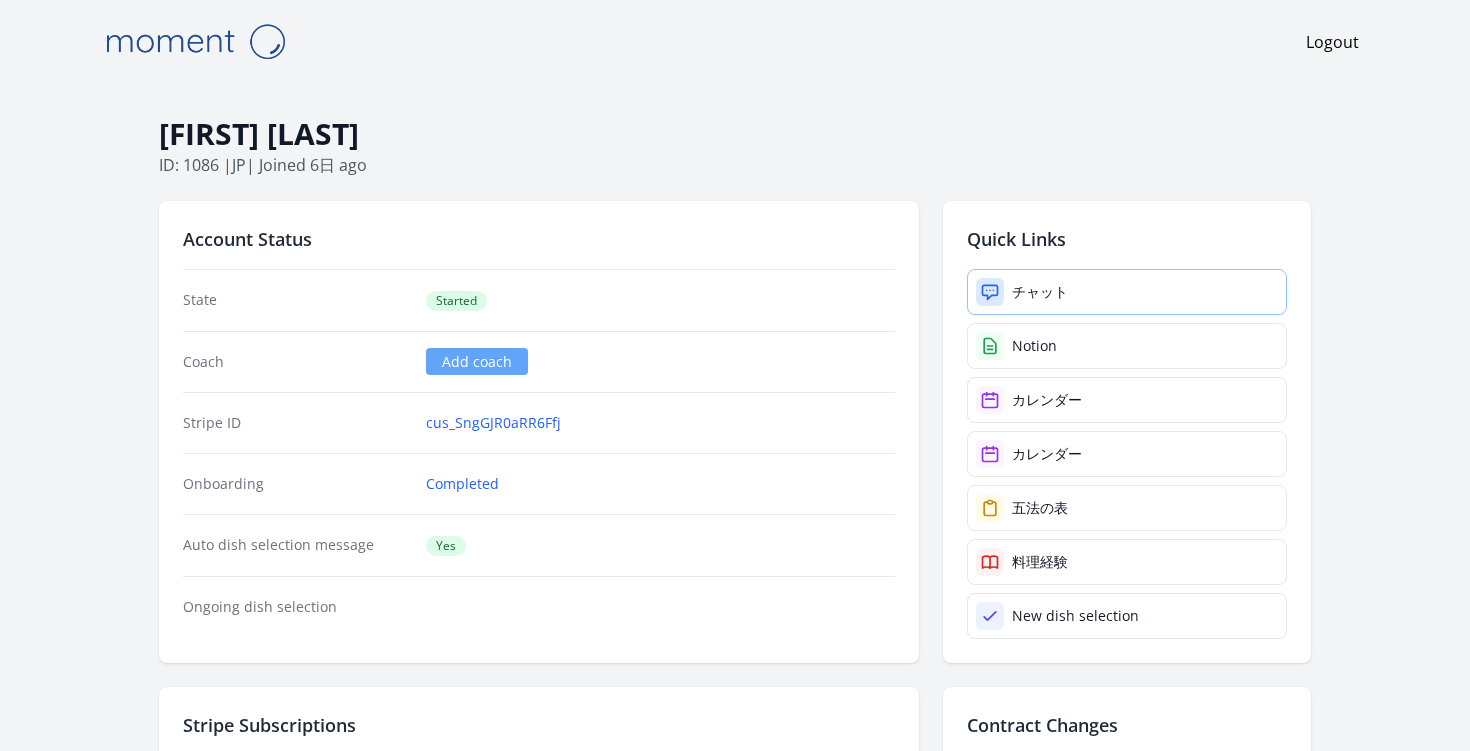 click on "チャット" at bounding box center [1040, 292] 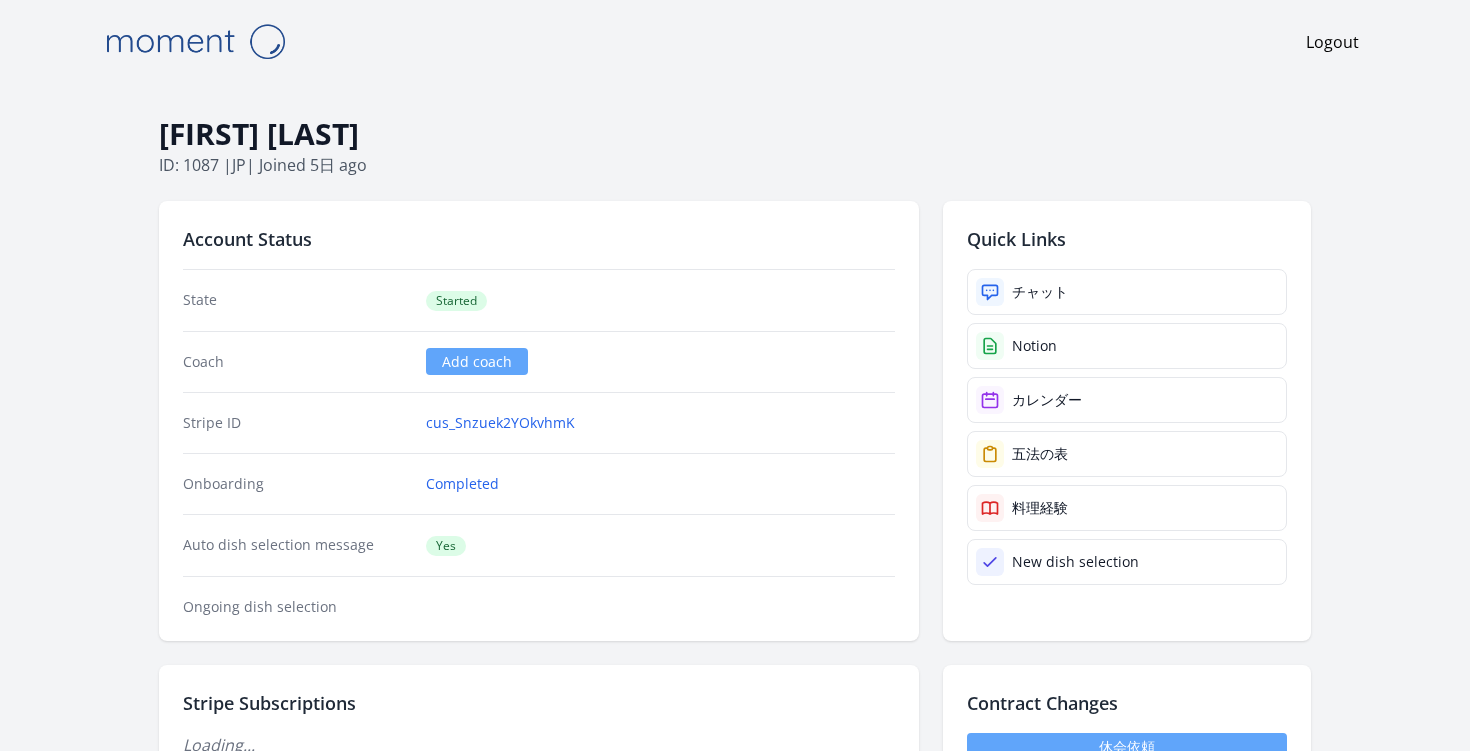 scroll, scrollTop: 0, scrollLeft: 0, axis: both 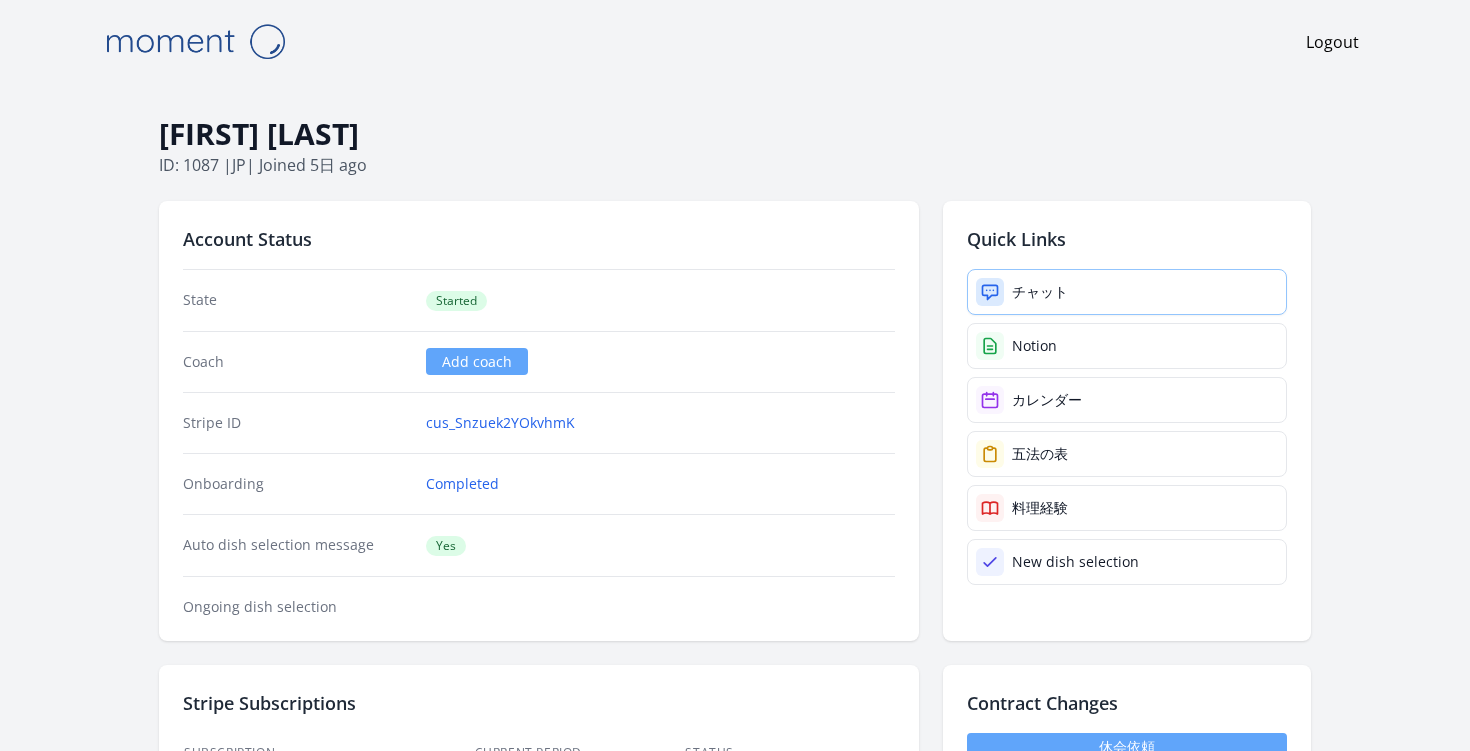 click on "チャット" at bounding box center (1040, 292) 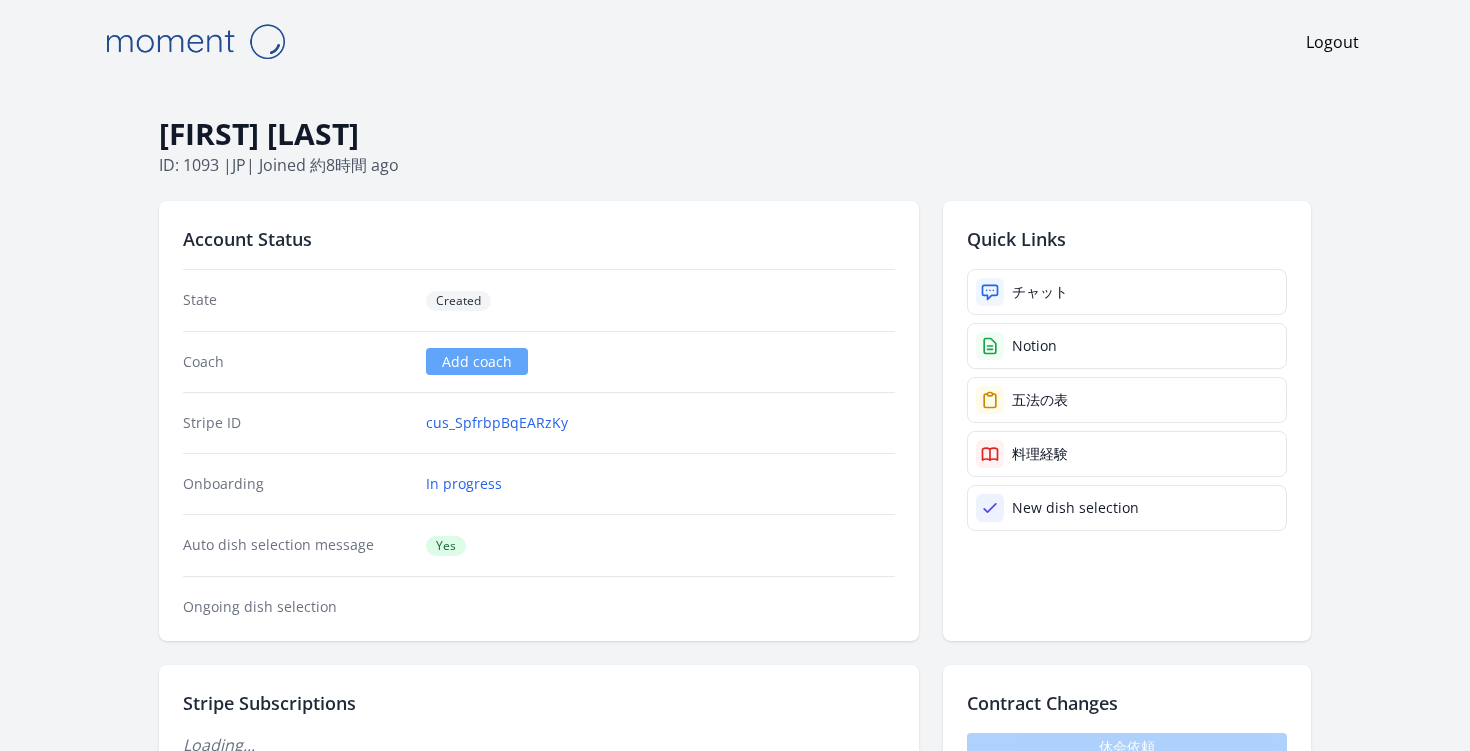 scroll, scrollTop: 0, scrollLeft: 0, axis: both 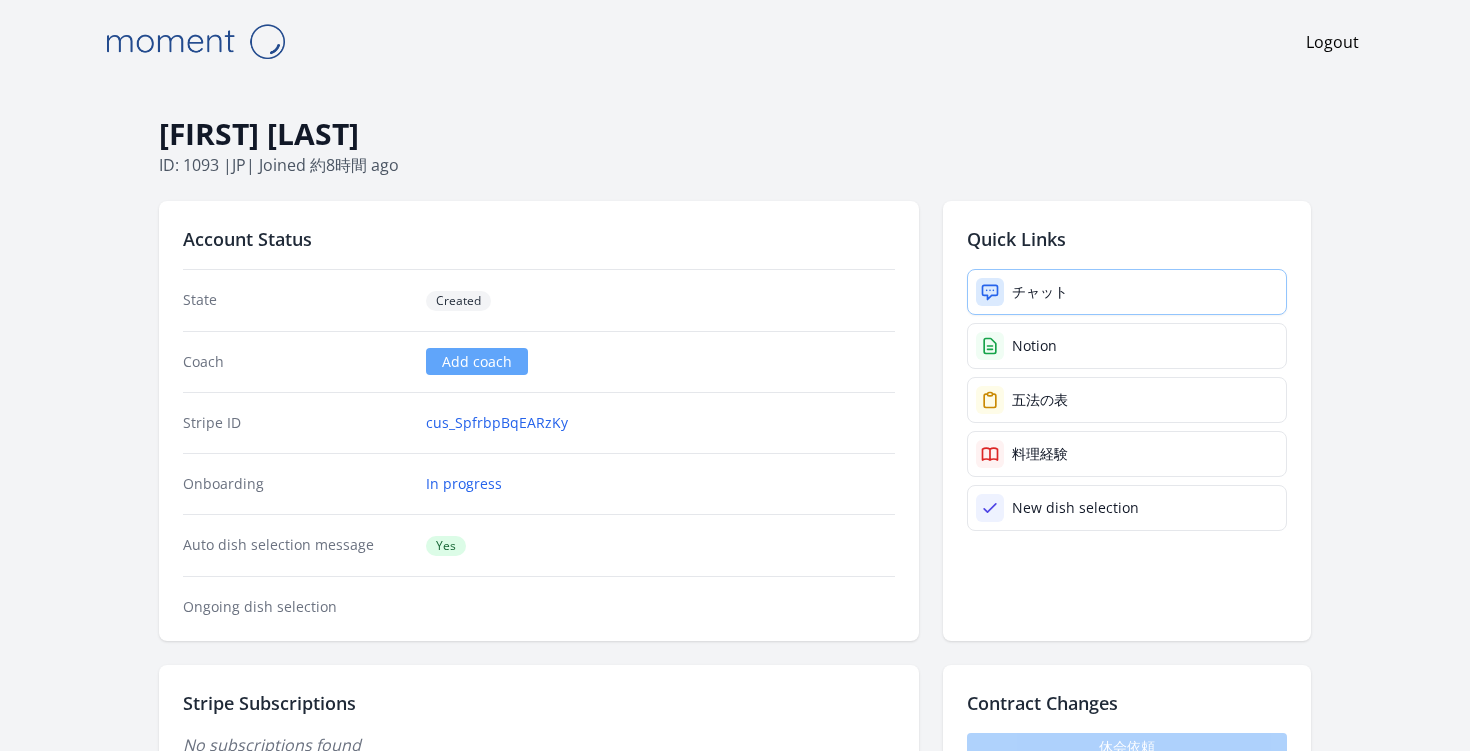 click on "チャット" at bounding box center [1040, 292] 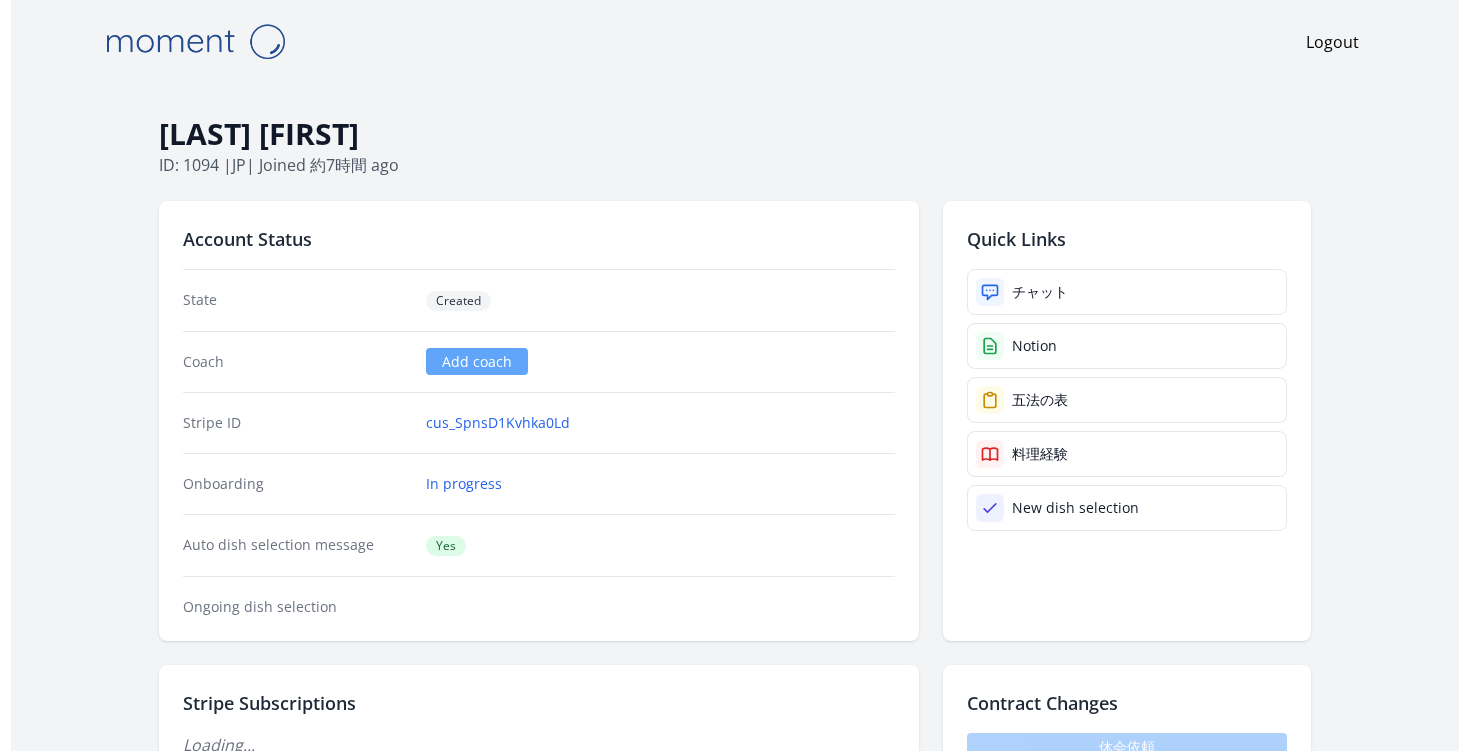 scroll, scrollTop: 0, scrollLeft: 0, axis: both 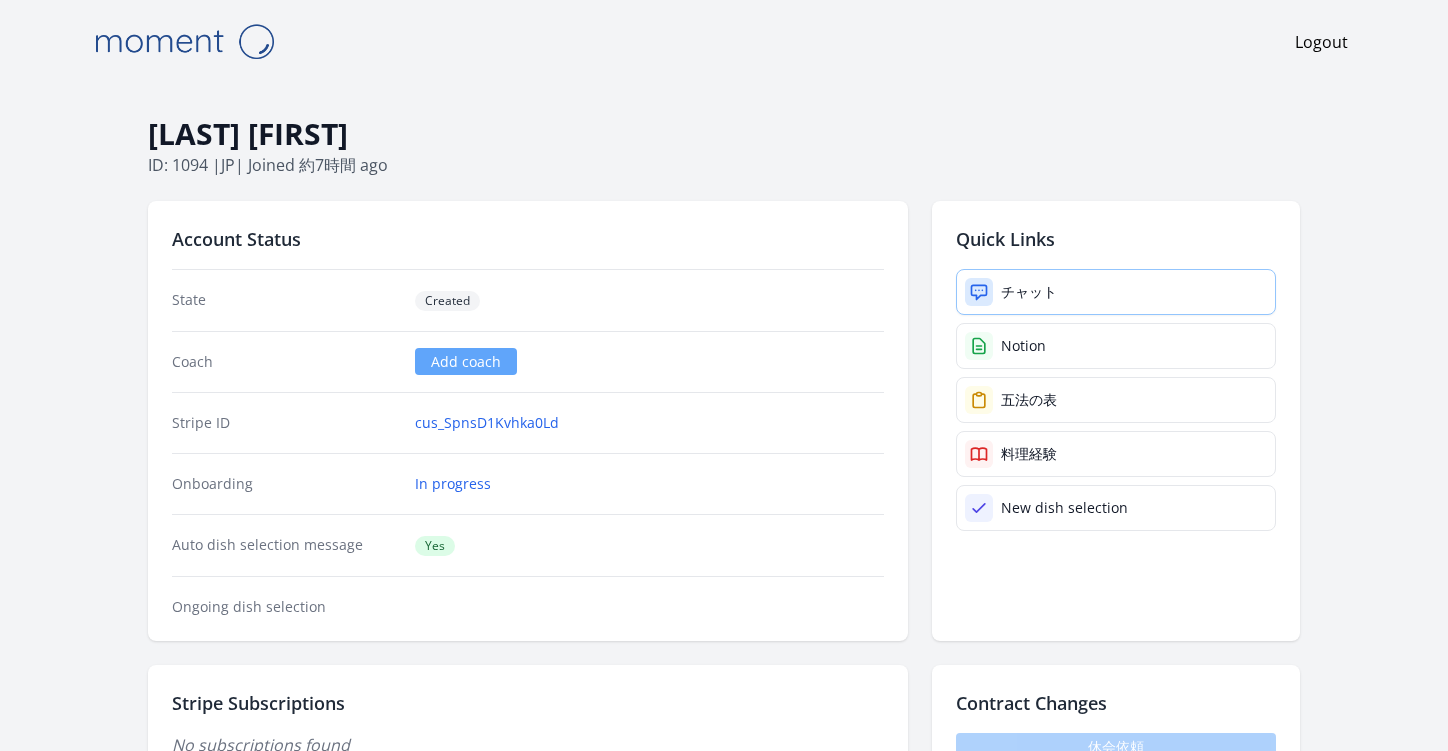 click on "チャット" at bounding box center [1116, 292] 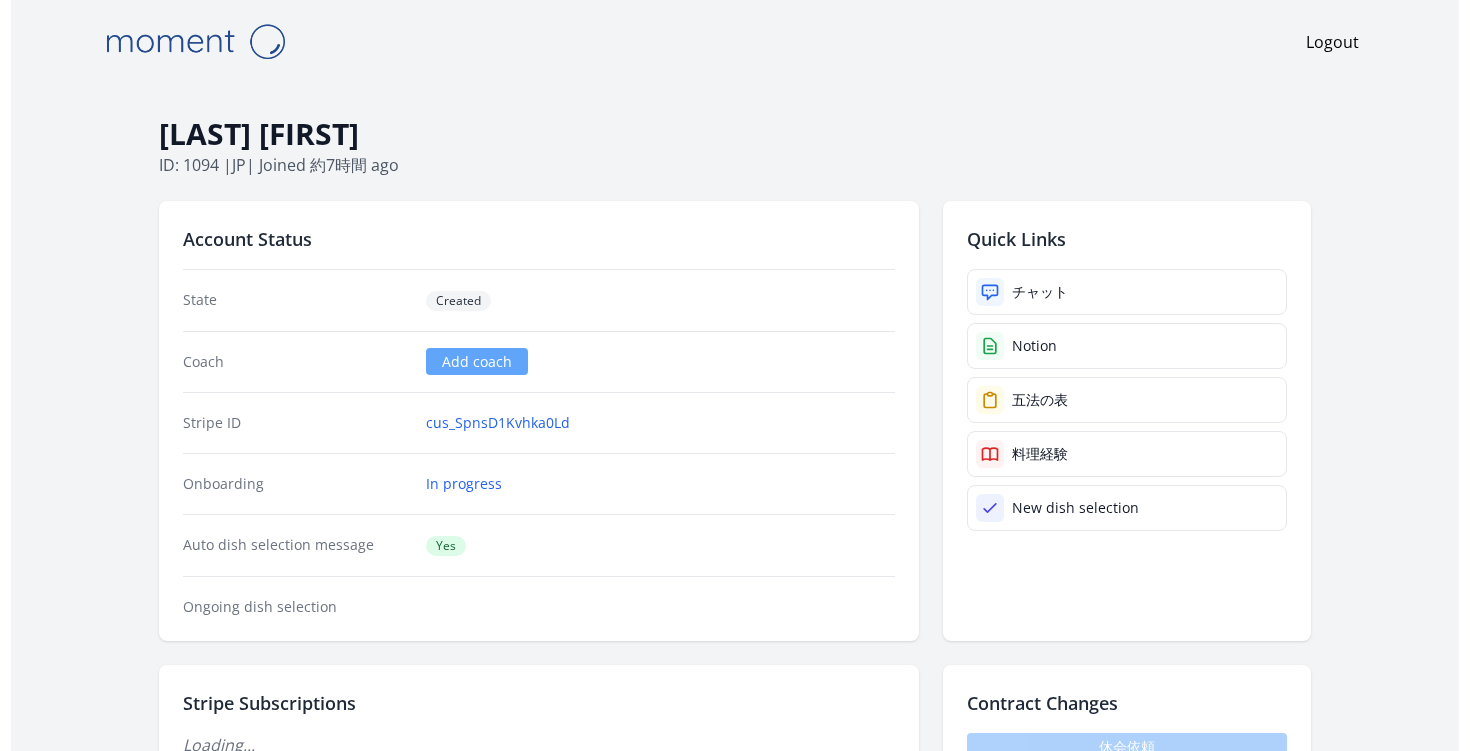 scroll, scrollTop: 0, scrollLeft: 0, axis: both 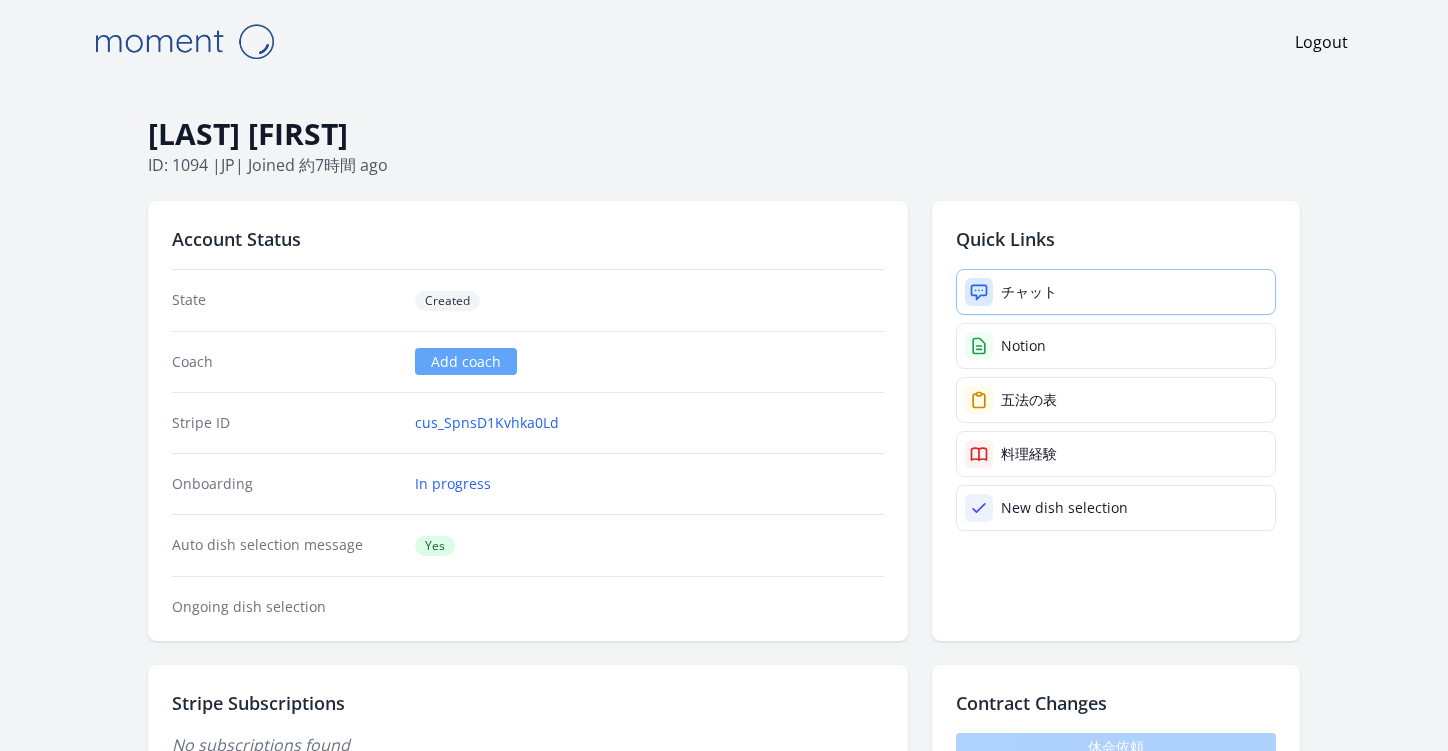 click on "チャット" at bounding box center (1029, 292) 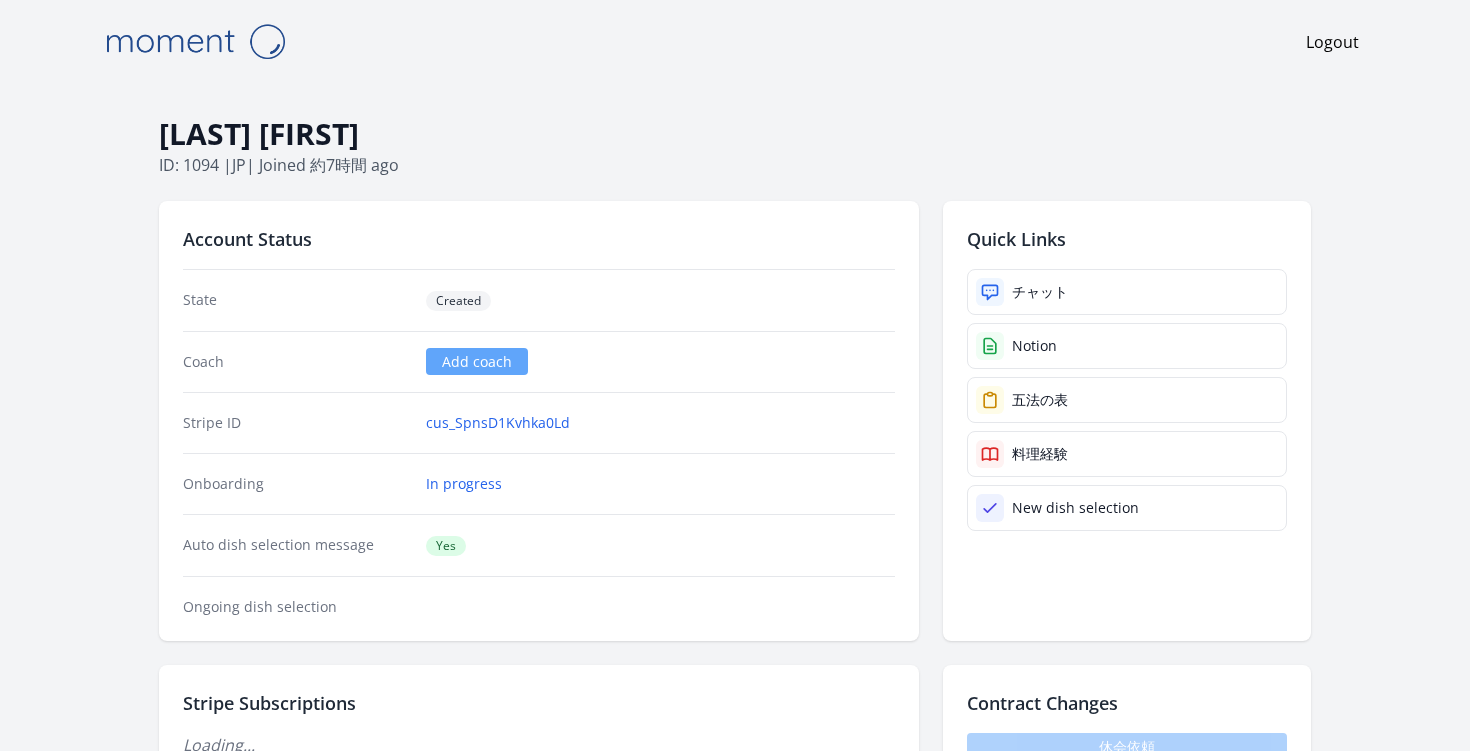 scroll, scrollTop: 0, scrollLeft: 0, axis: both 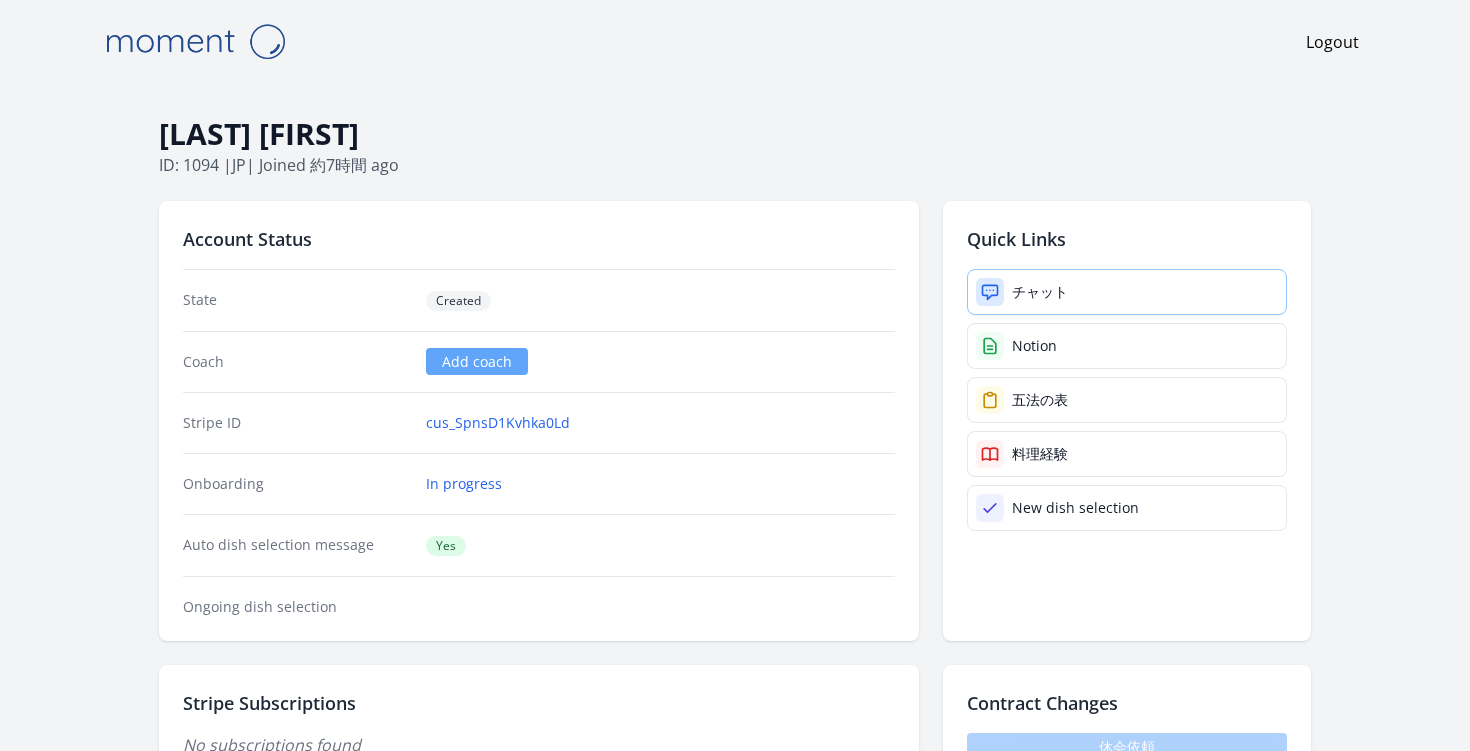 click on "チャット" at bounding box center [1127, 292] 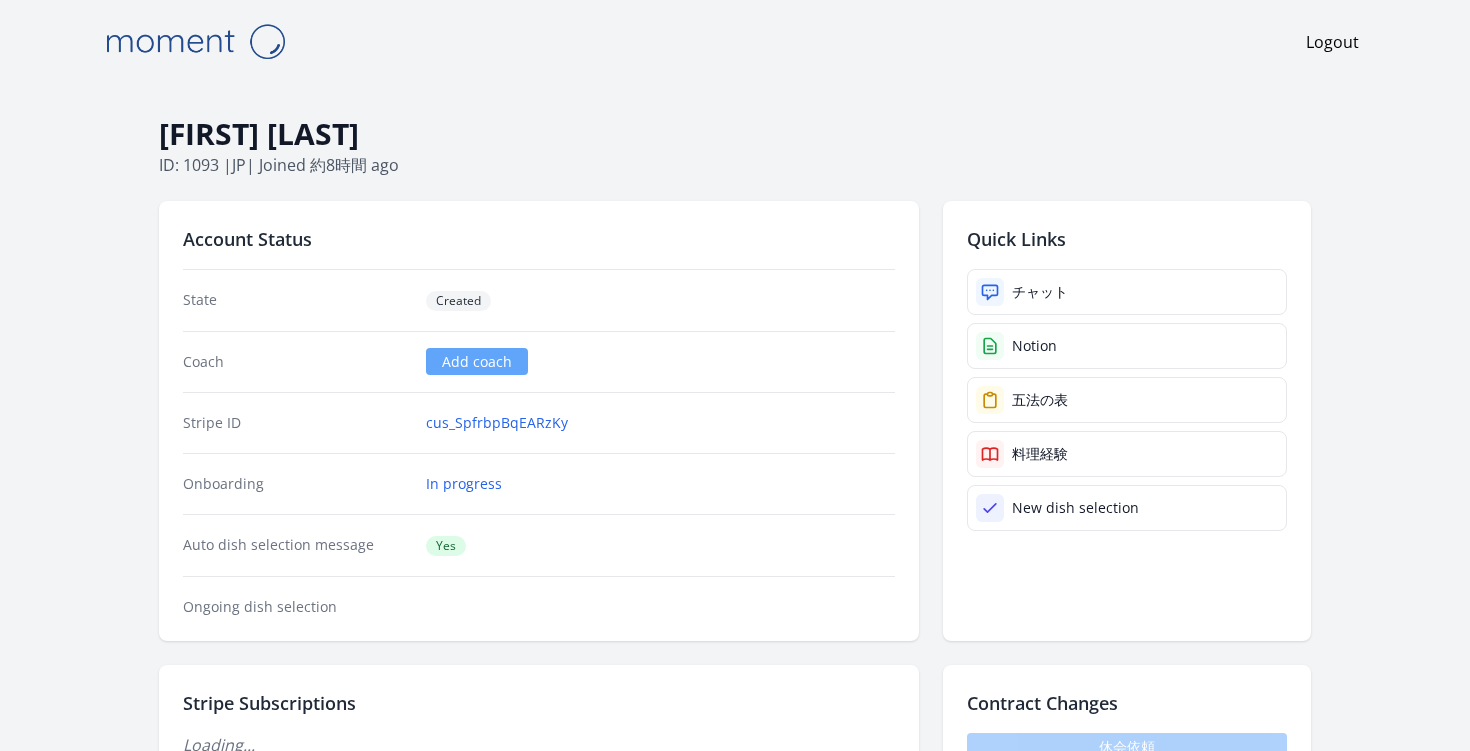 scroll, scrollTop: 0, scrollLeft: 0, axis: both 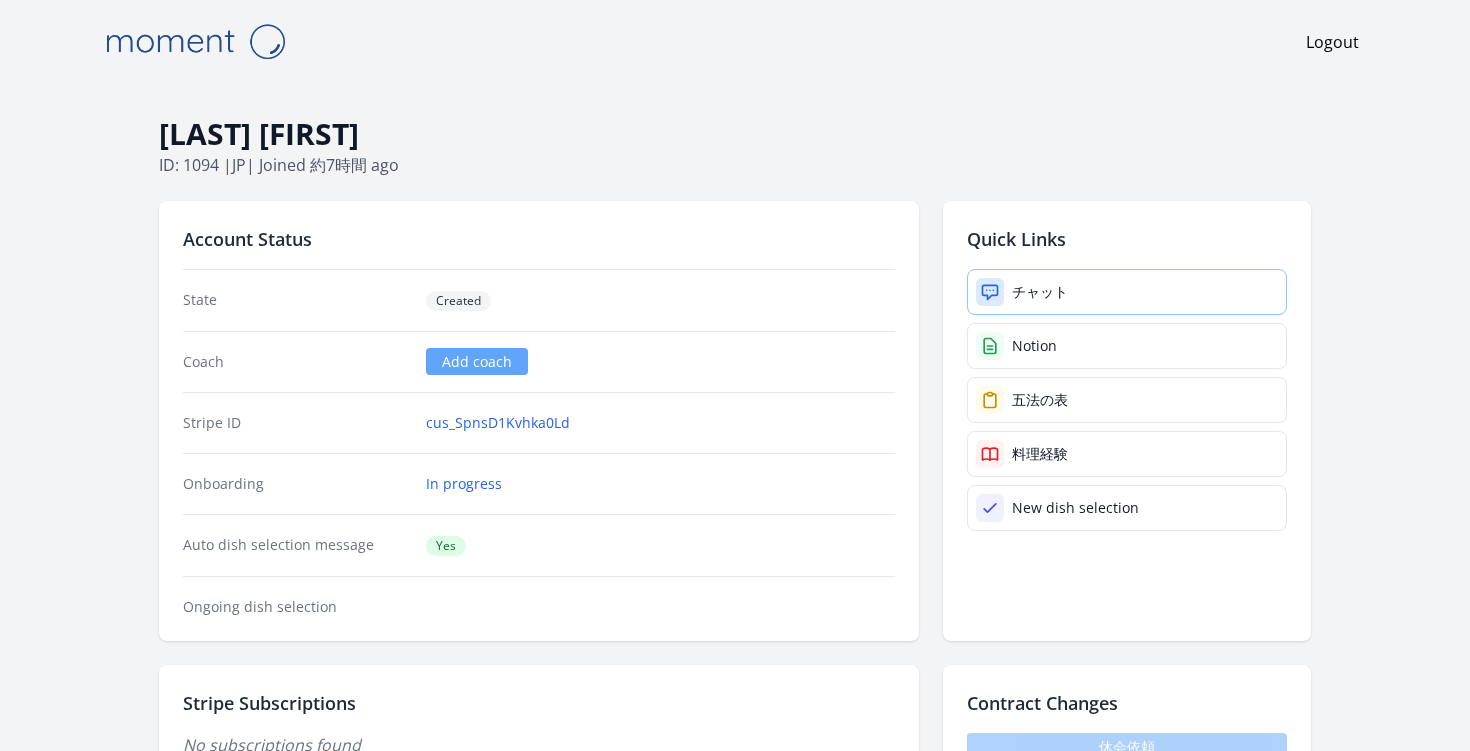 click at bounding box center [990, 292] 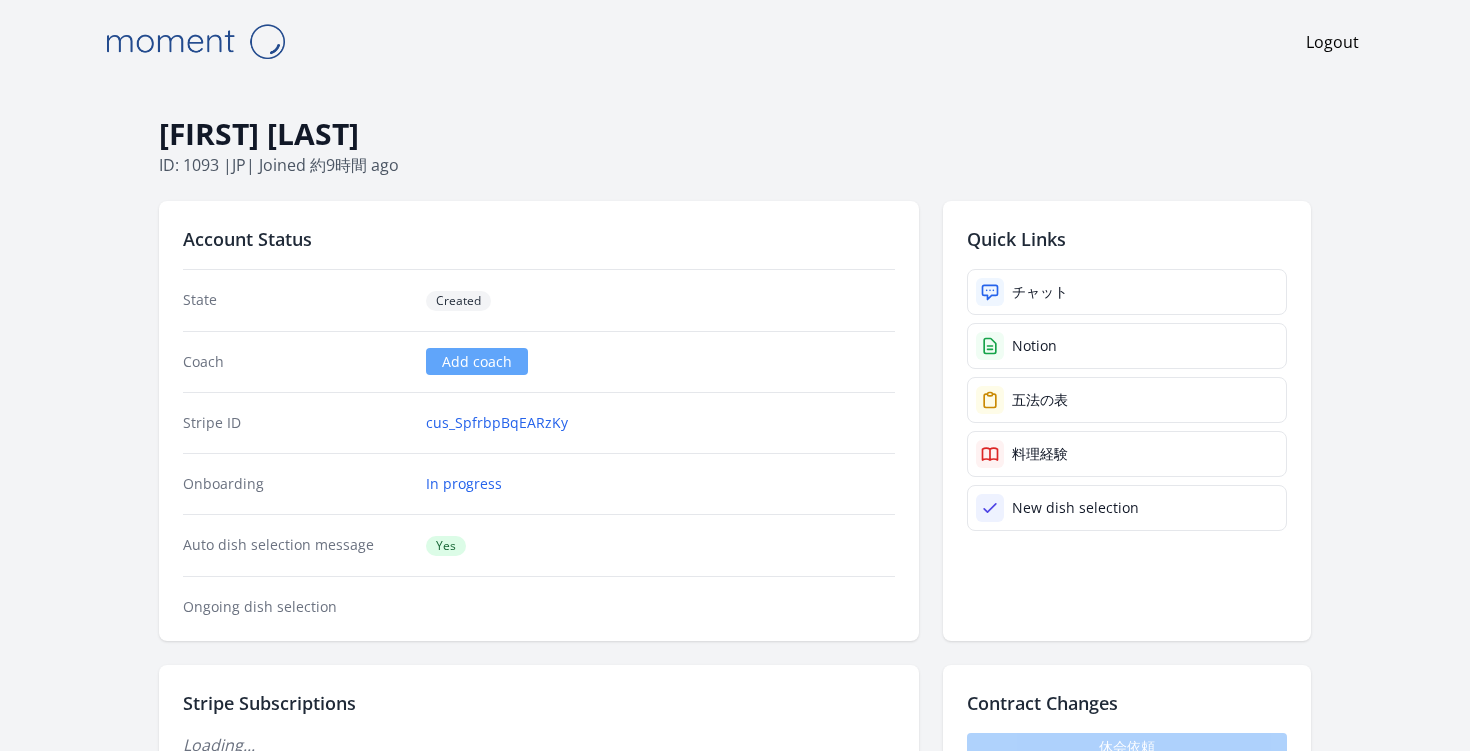 scroll, scrollTop: 0, scrollLeft: 0, axis: both 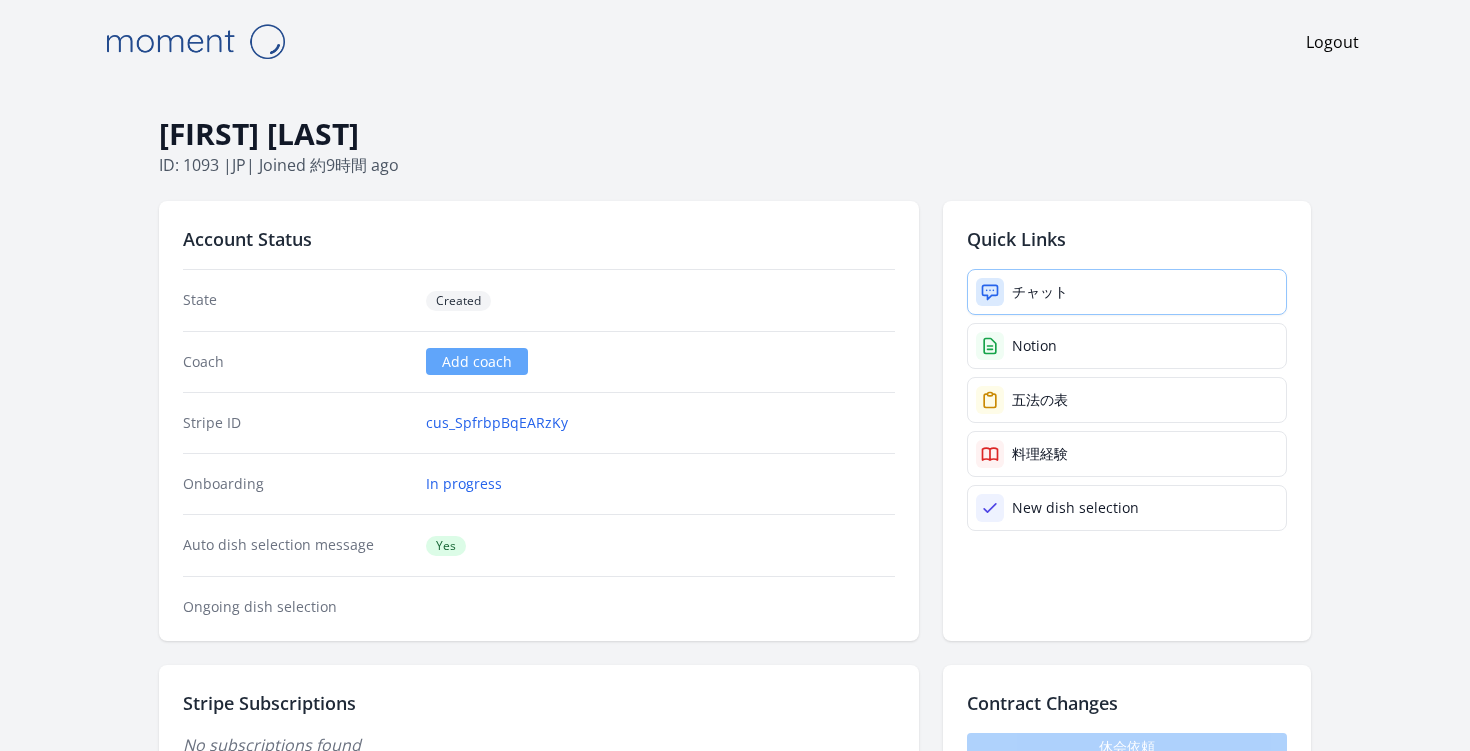 click on "チャット" at bounding box center (1127, 292) 